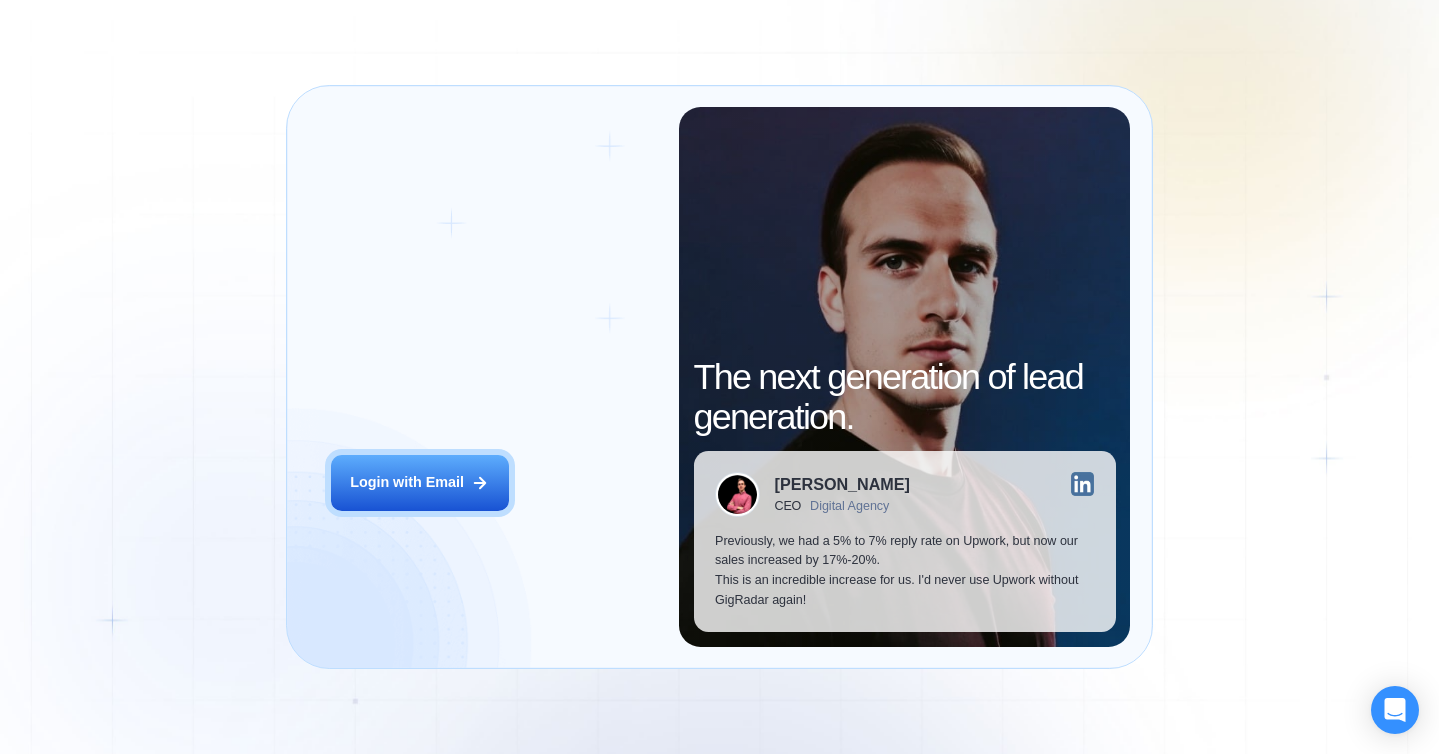 scroll, scrollTop: 0, scrollLeft: 0, axis: both 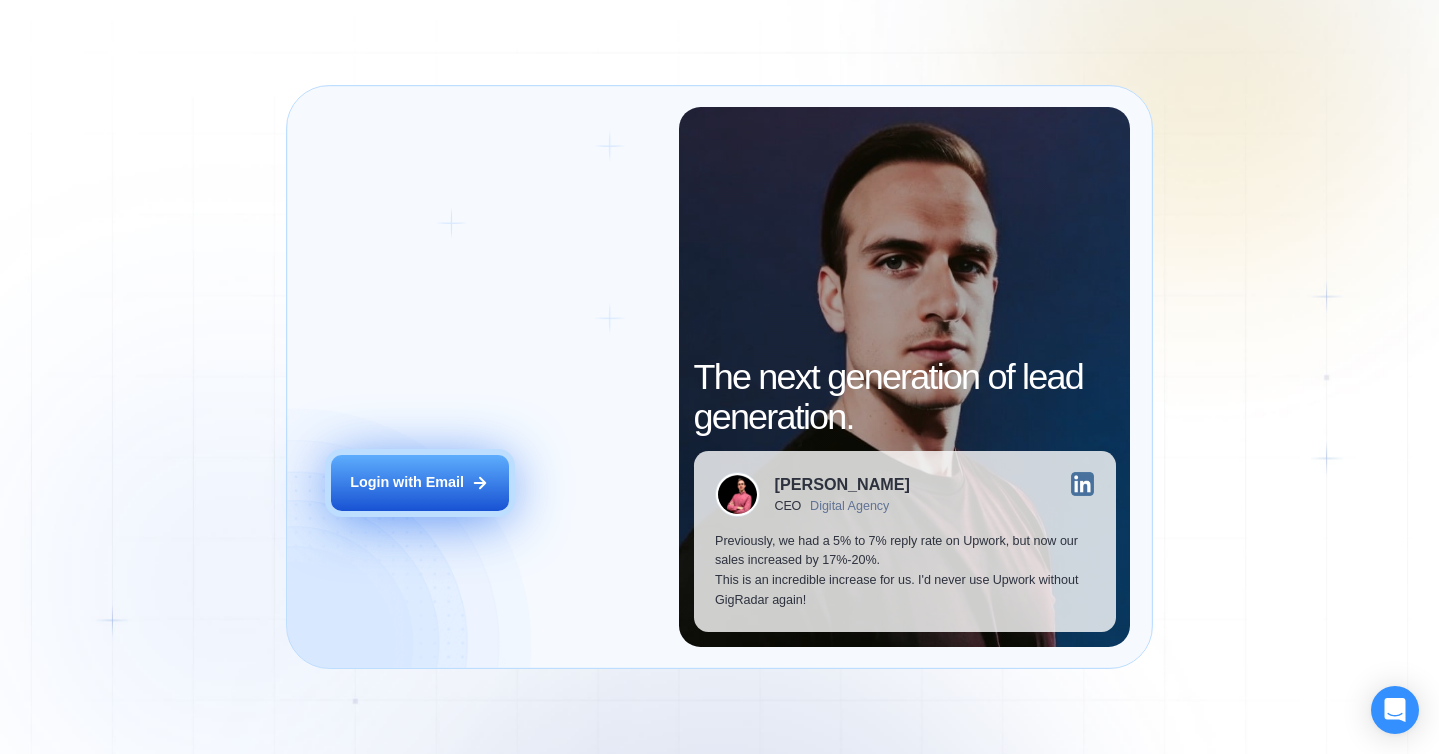click on "Login with Email" at bounding box center (420, 483) 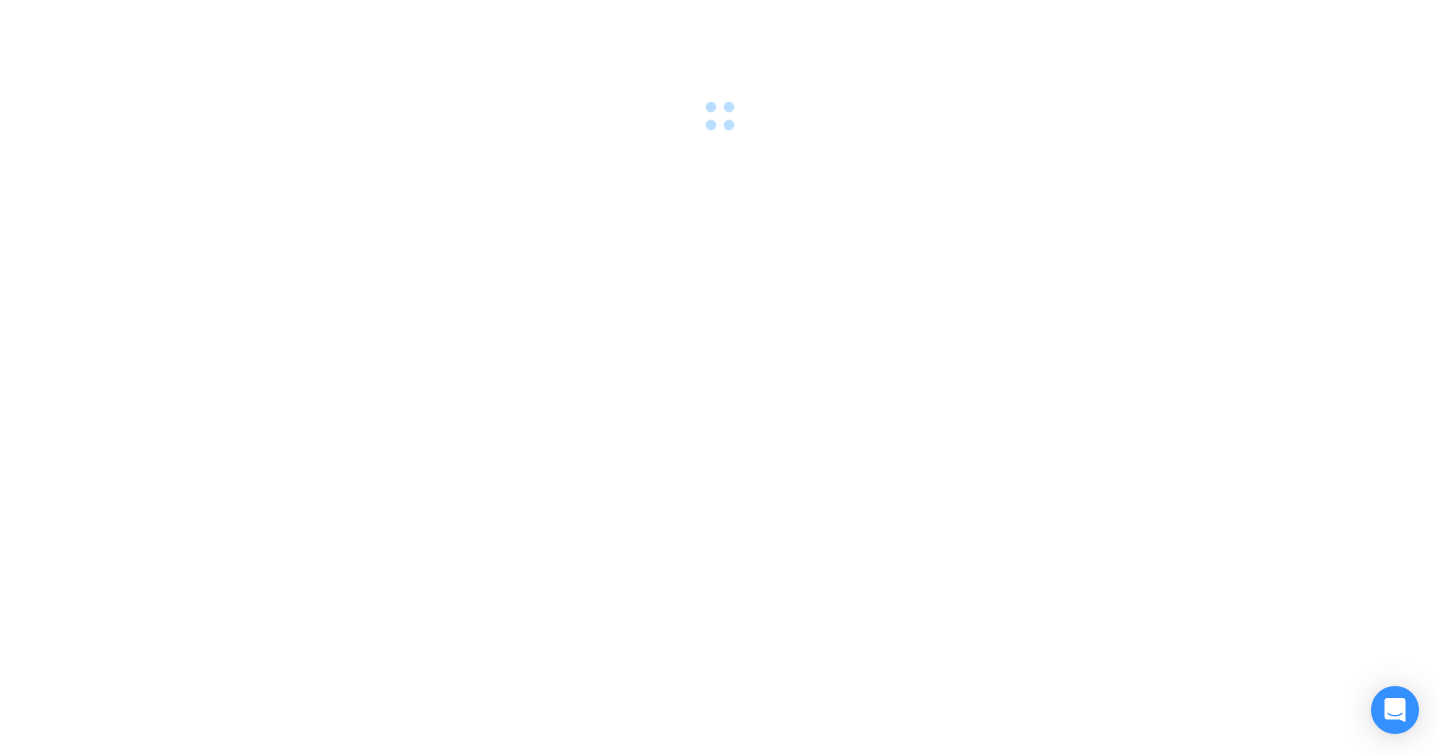 scroll, scrollTop: 0, scrollLeft: 0, axis: both 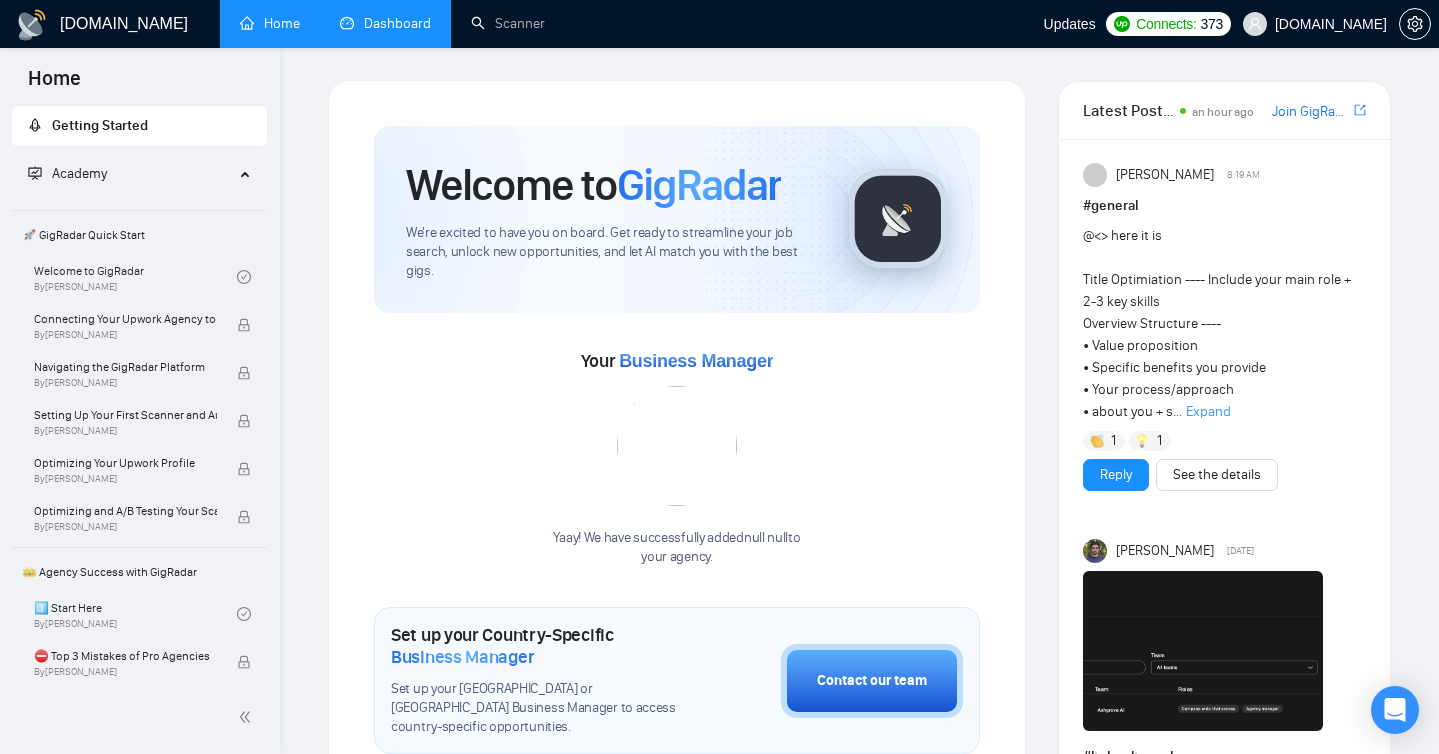 click on "Dashboard" at bounding box center (385, 23) 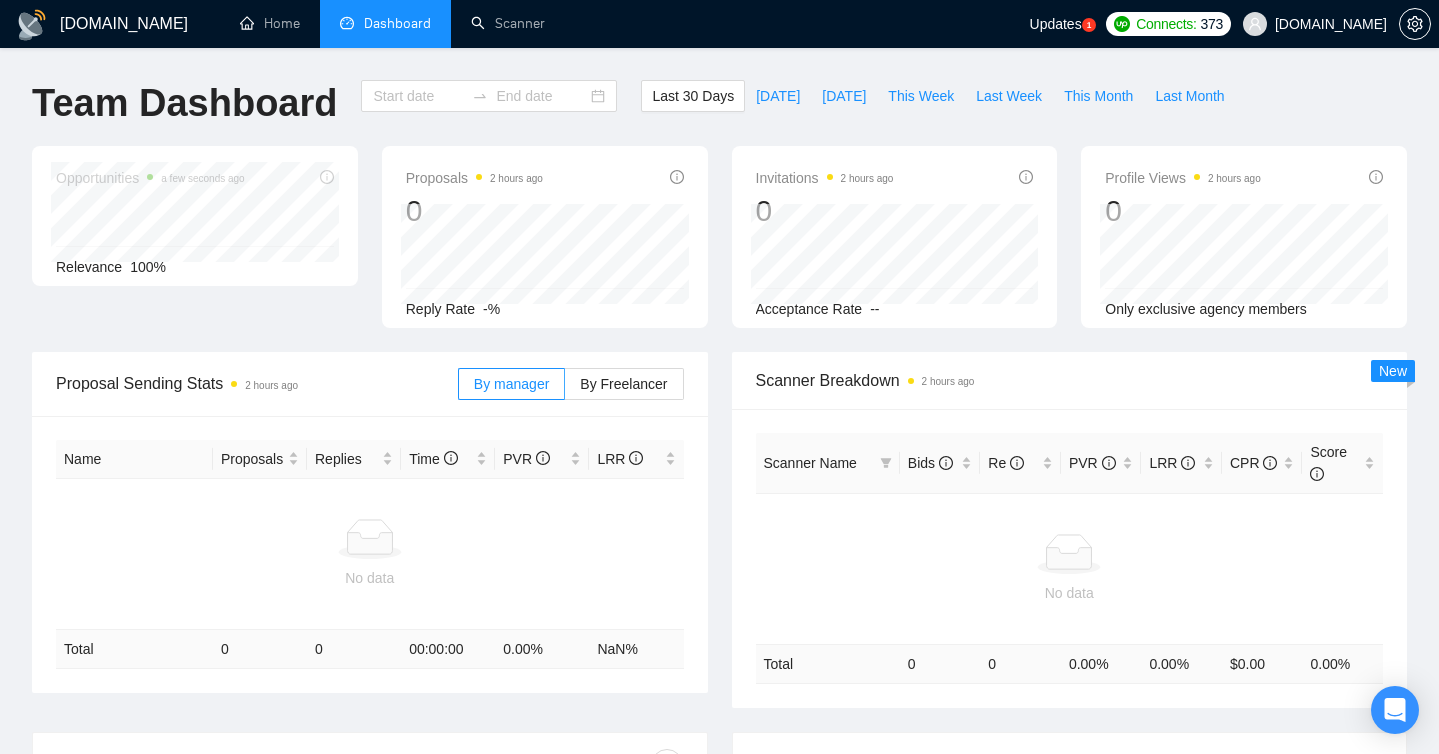 type on "2025-06-07" 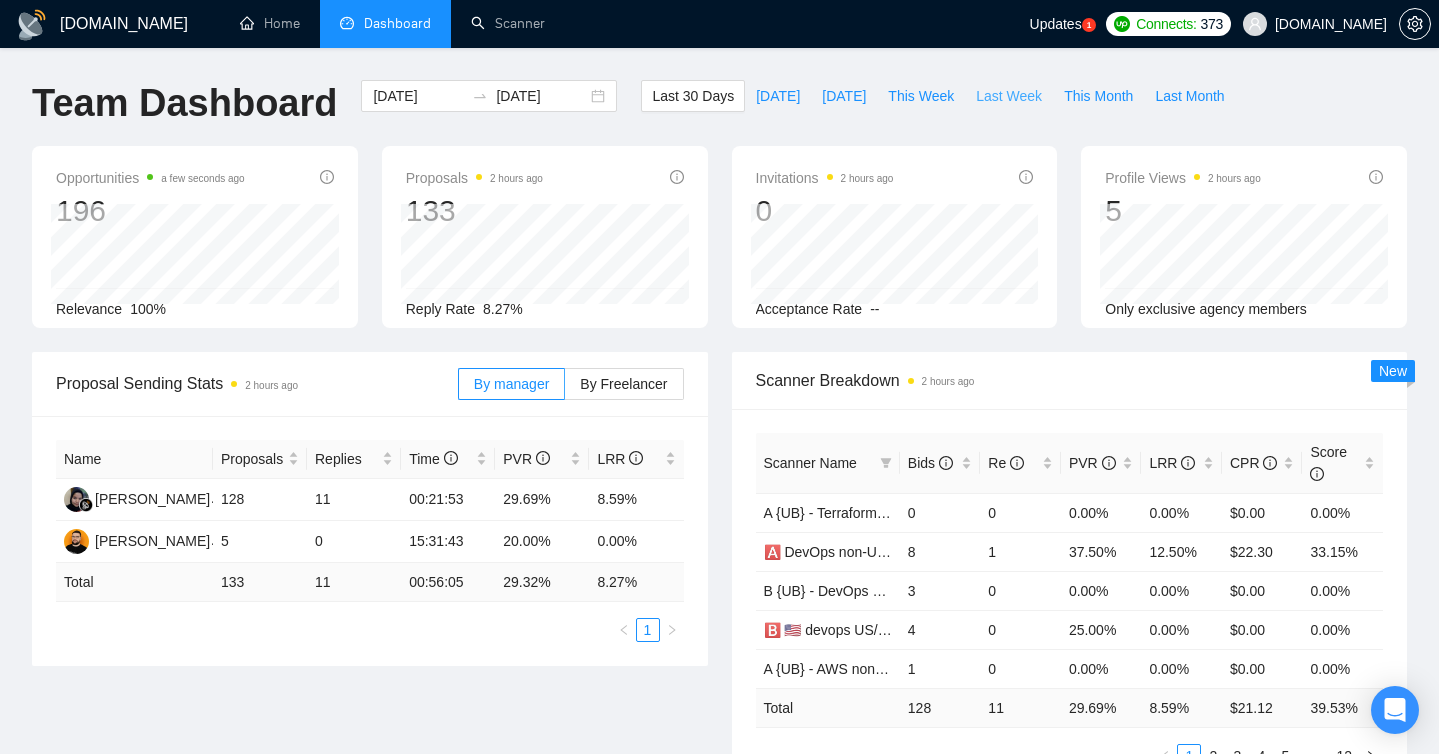 click on "Last Week" at bounding box center [1009, 96] 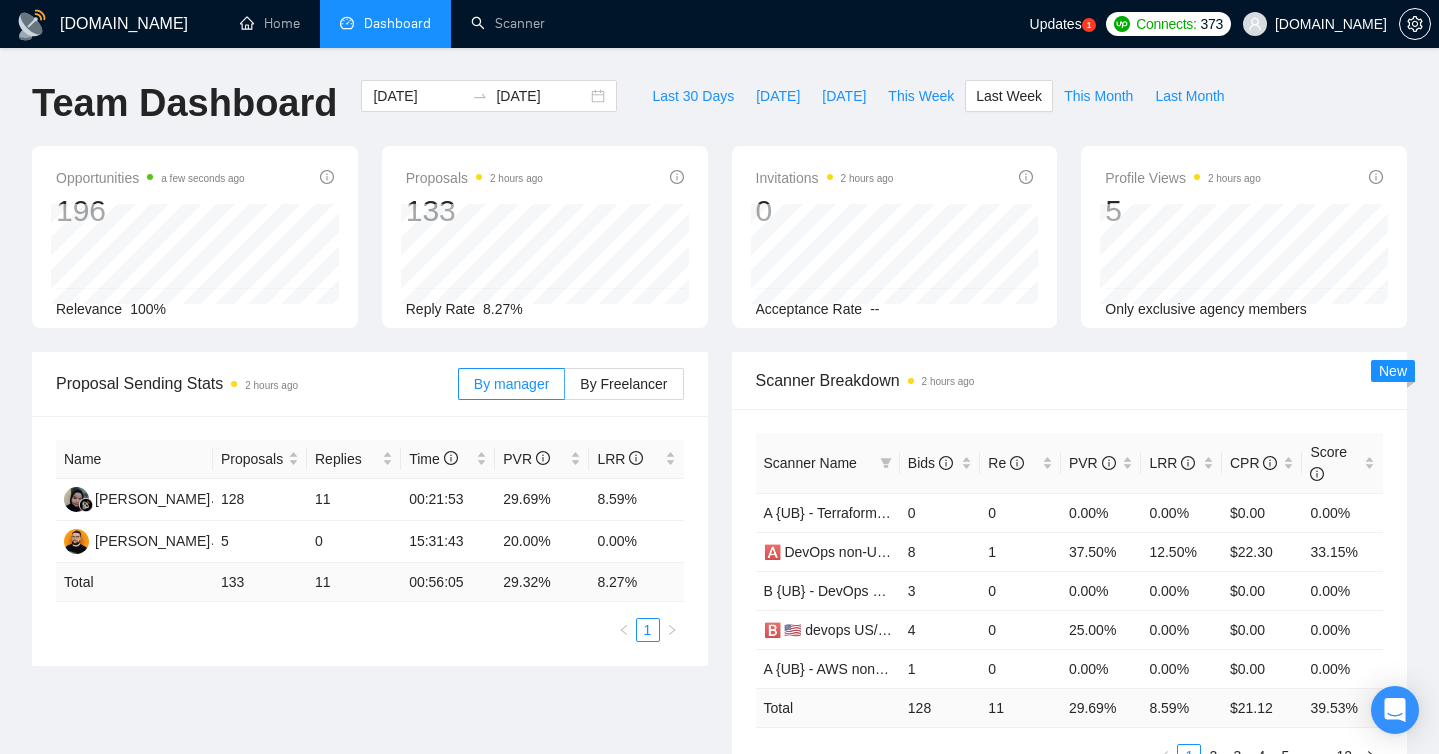 type on "2025-06-30" 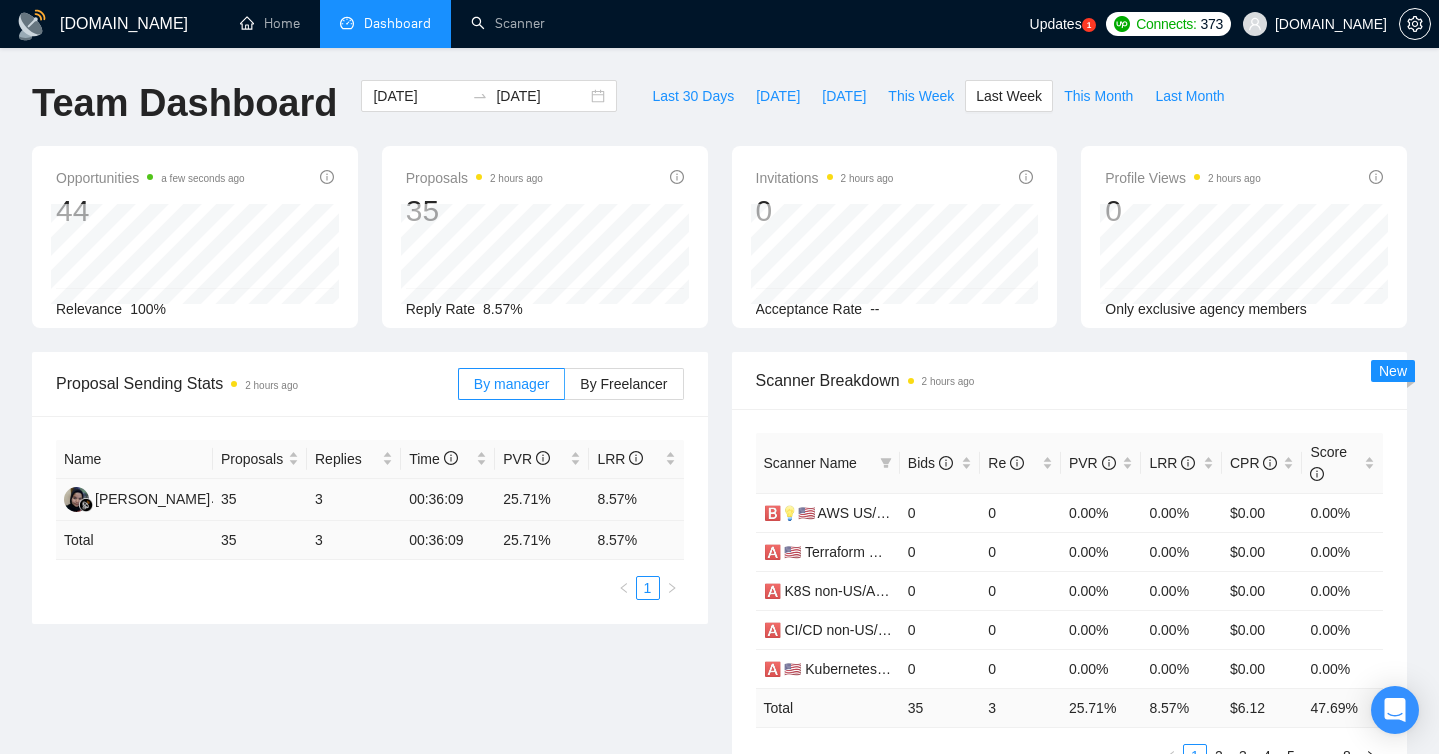 click on "25.71%" at bounding box center [542, 500] 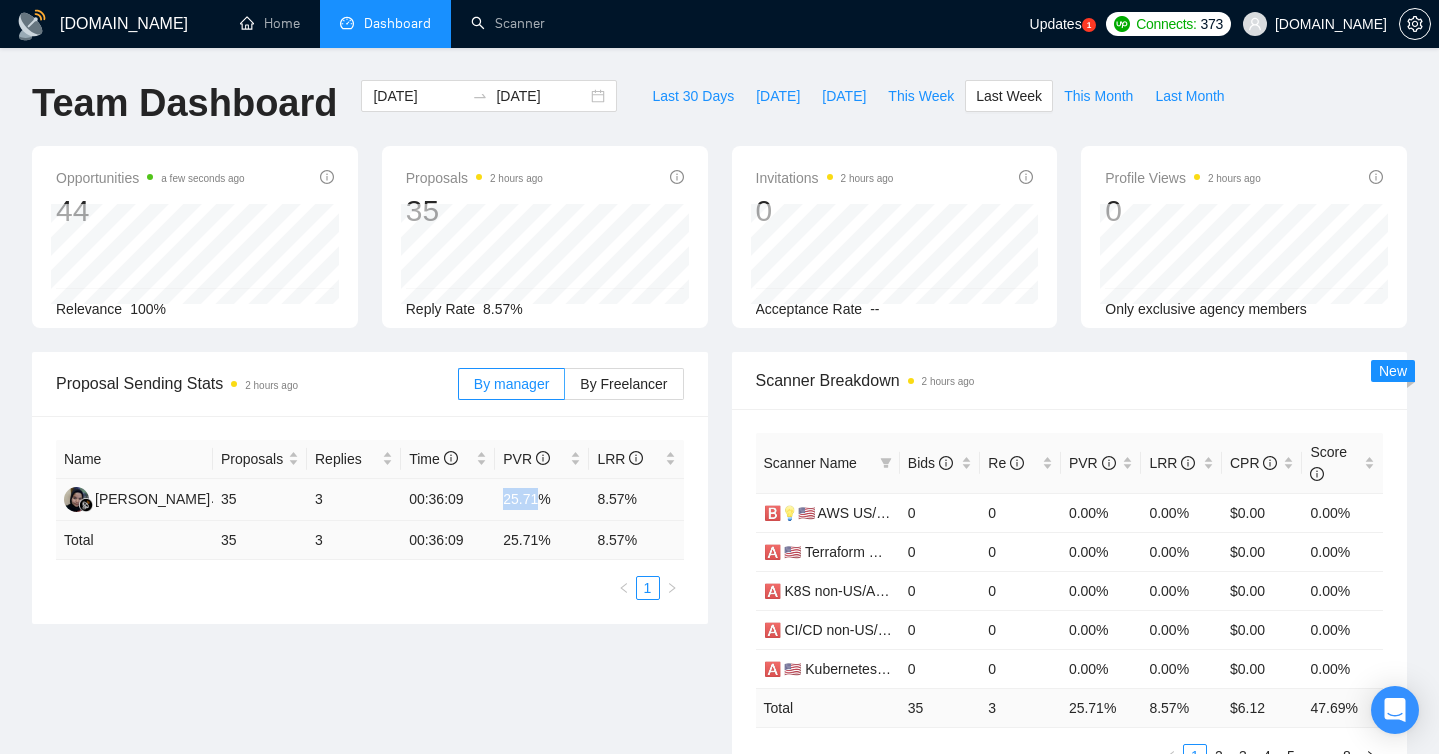 click on "25.71%" at bounding box center [542, 500] 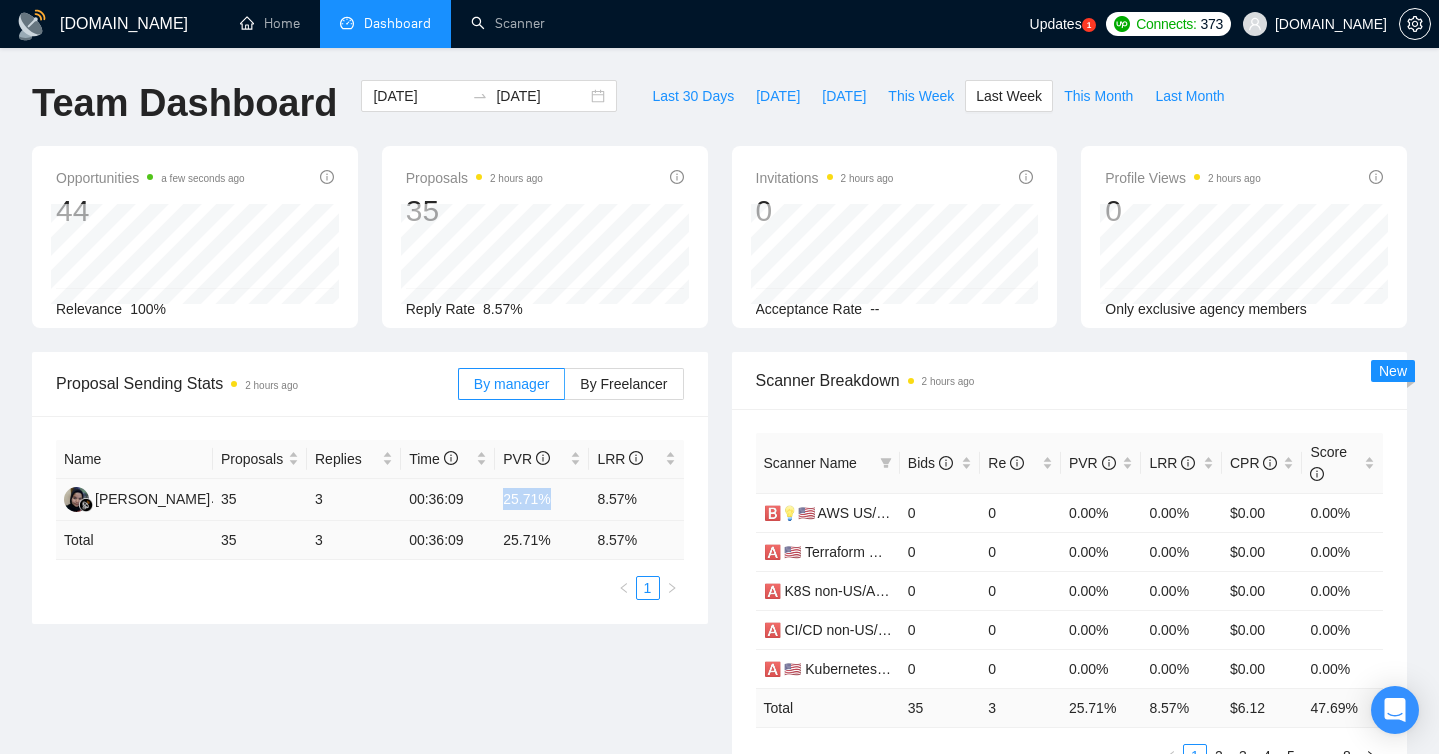 click on "25.71%" at bounding box center (542, 500) 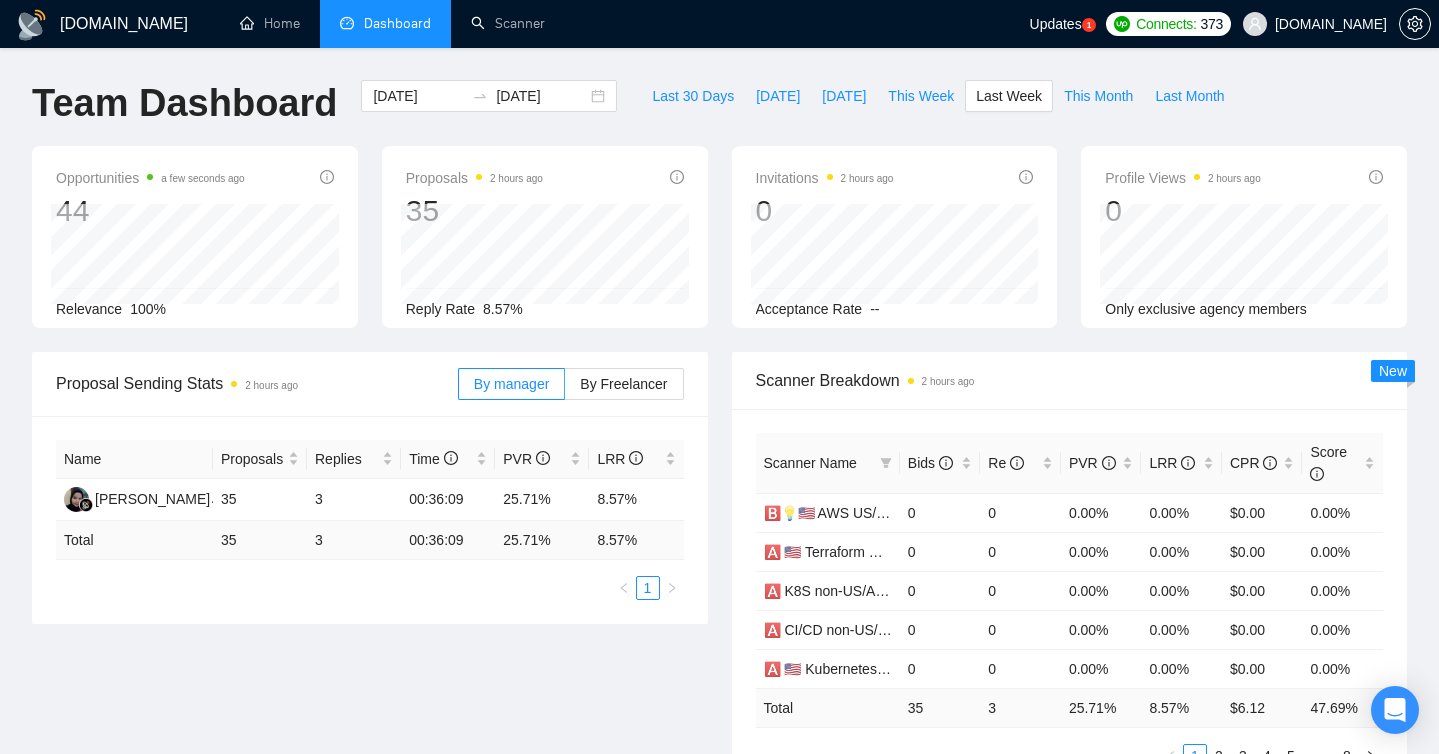 click on "Scanner Breakdown 2 hours ago Scanner Name Bids   Re   PVR   LRR   CPR   Score   🅱️💡🇺🇸 AWS US/AU/CA why good fit - new CL and Laziza AI 0 0 0.00% 0.00% $0.00 0.00% 🅰️ 🇺🇸 Terraform US/AU/CA -  0 0 0.00% 0.00% $0.00 0.00% 🅰️  K8S non-US/AU/CA -  0 0 0.00% 0.00% $0.00 0.00% 🅰️ CI/CD non-US/AU/CA relevant exp  0 0 0.00% 0.00% $0.00 0.00% 🅰️ 🇺🇸  Kubernetes US/AU/CA -  0 0 0.00% 0.00% $0.00 0.00% Total 35 3 25.71 % 8.57 % $ 6.12 47.69 % 1 2 3 4 5 ••• 8 New" at bounding box center [1070, 572] 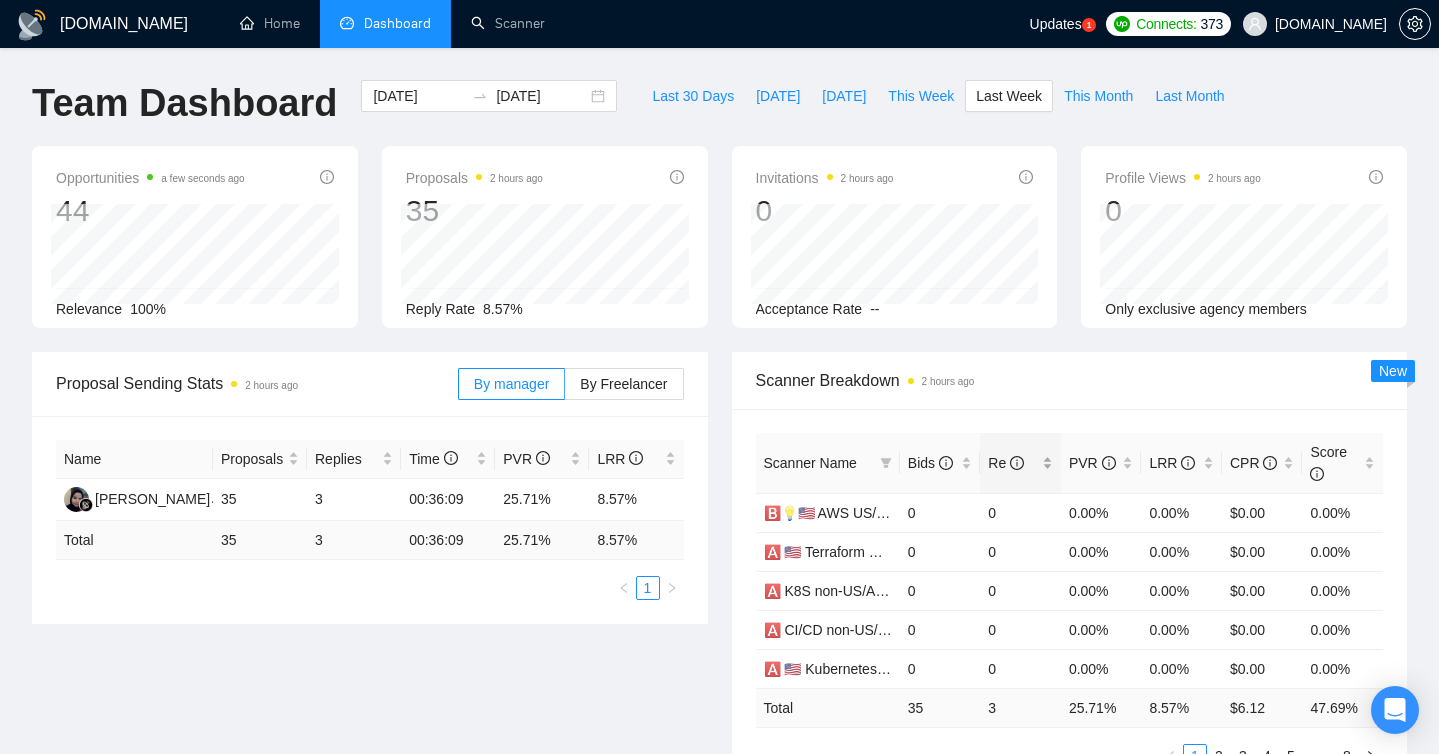 click on "Re" at bounding box center [1006, 463] 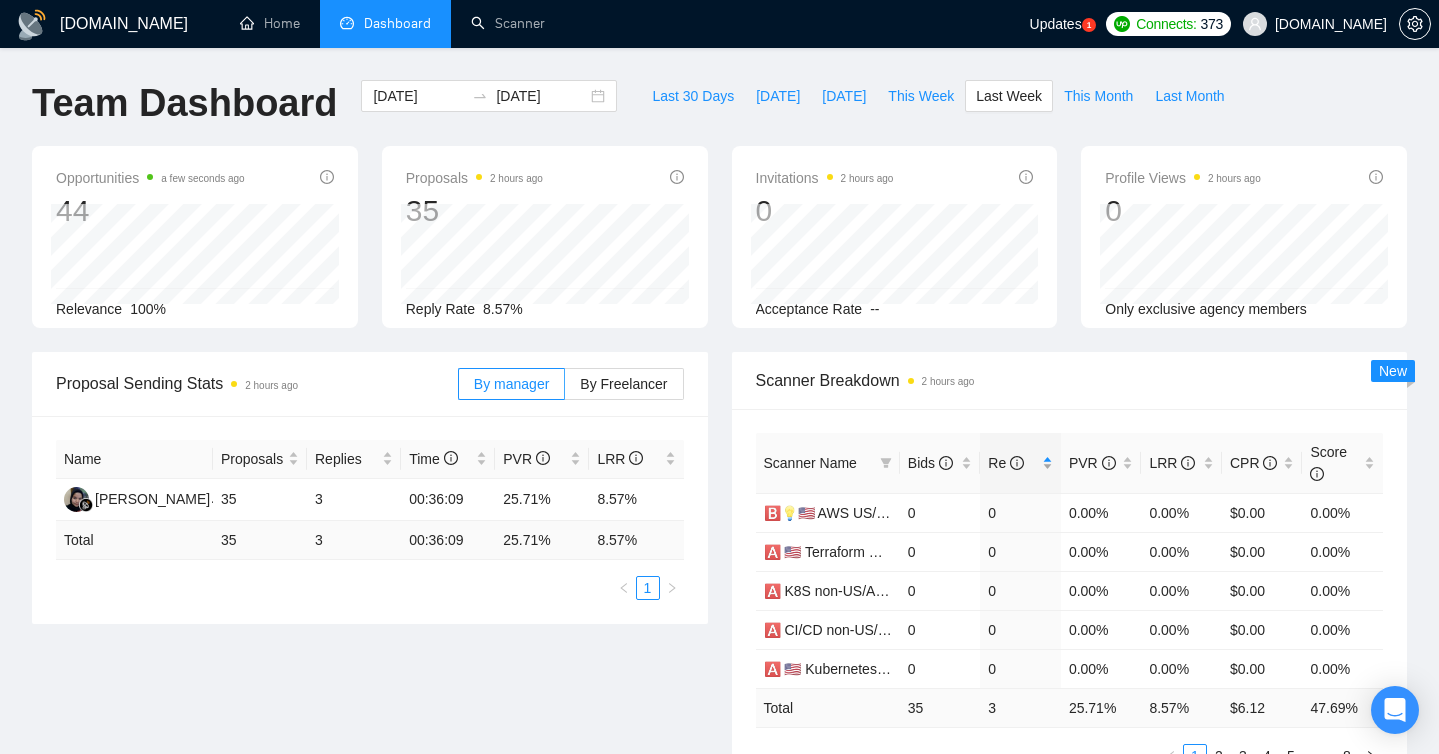 click on "Re" at bounding box center (1006, 463) 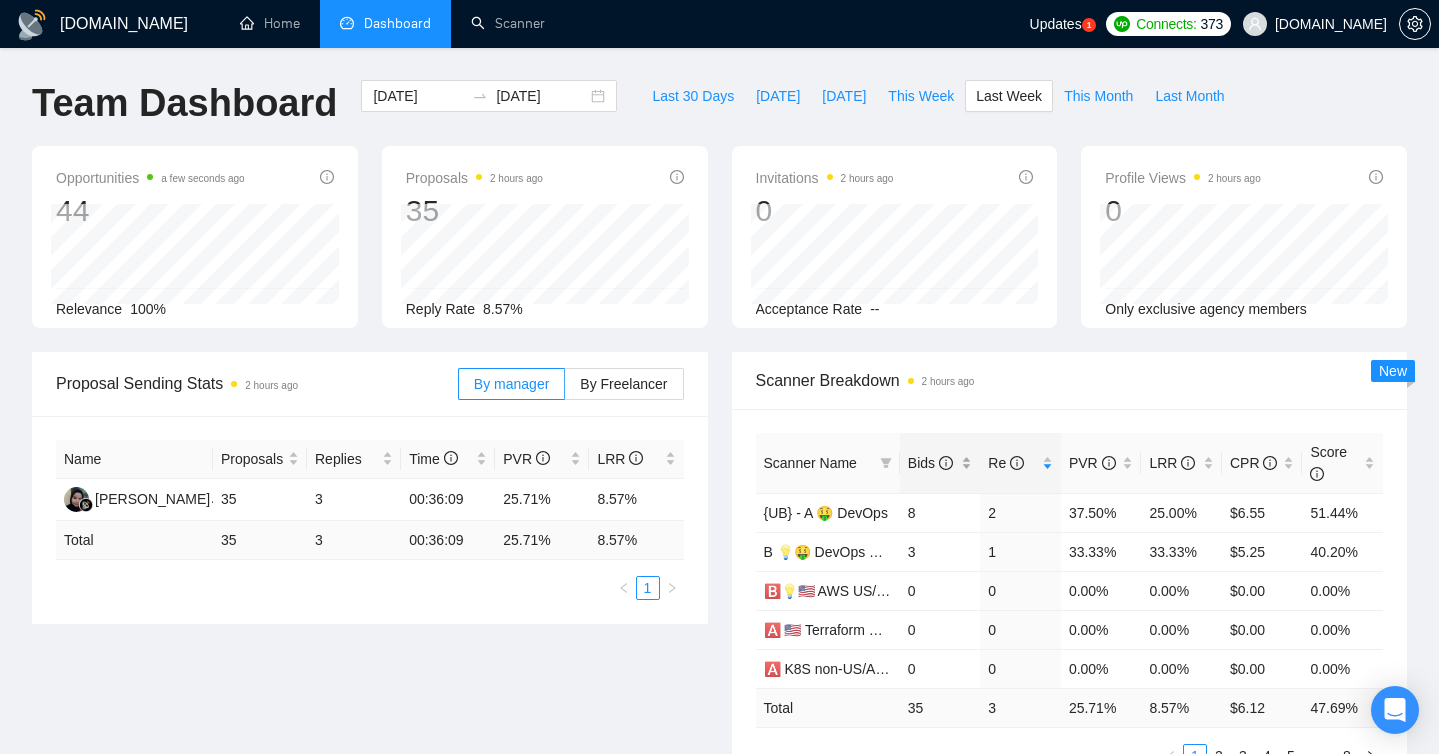 click on "Bids" at bounding box center (933, 463) 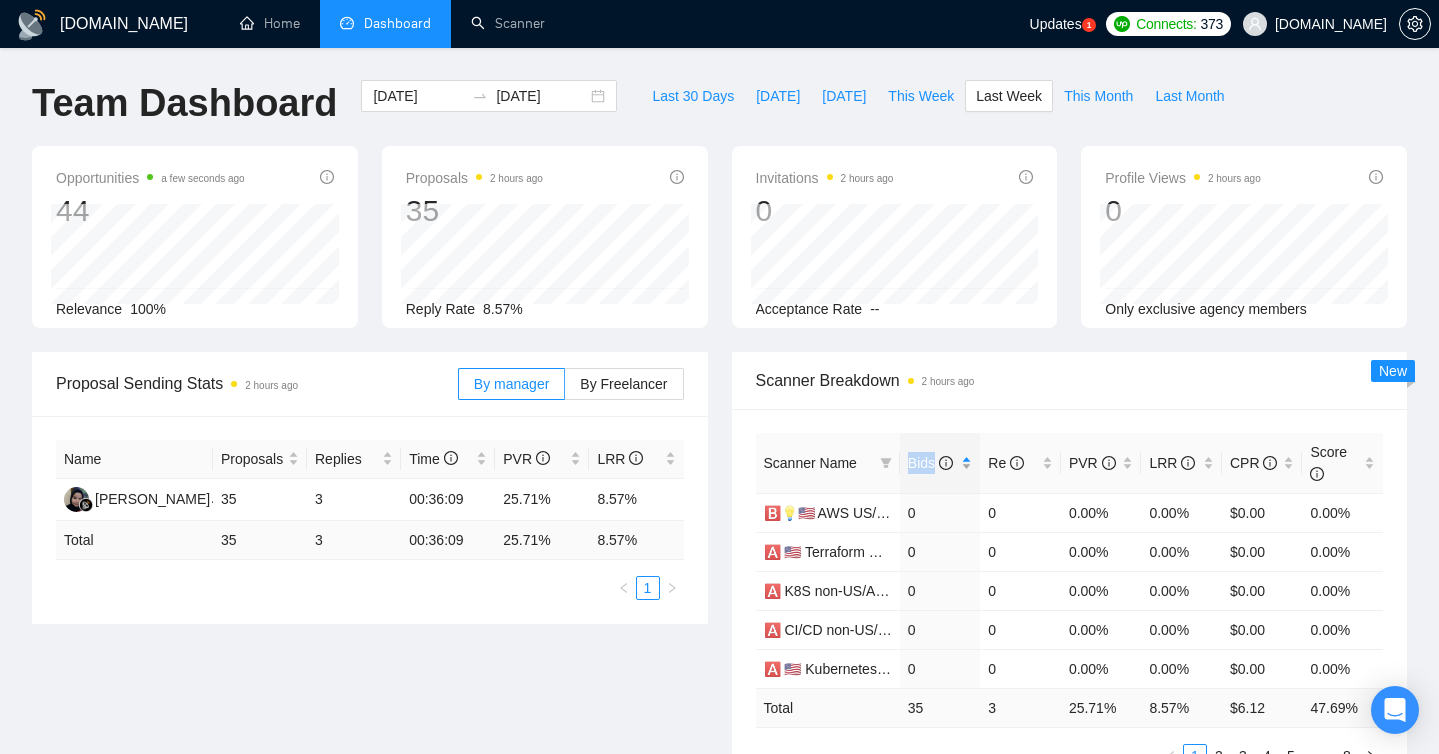 click on "Bids" at bounding box center (933, 463) 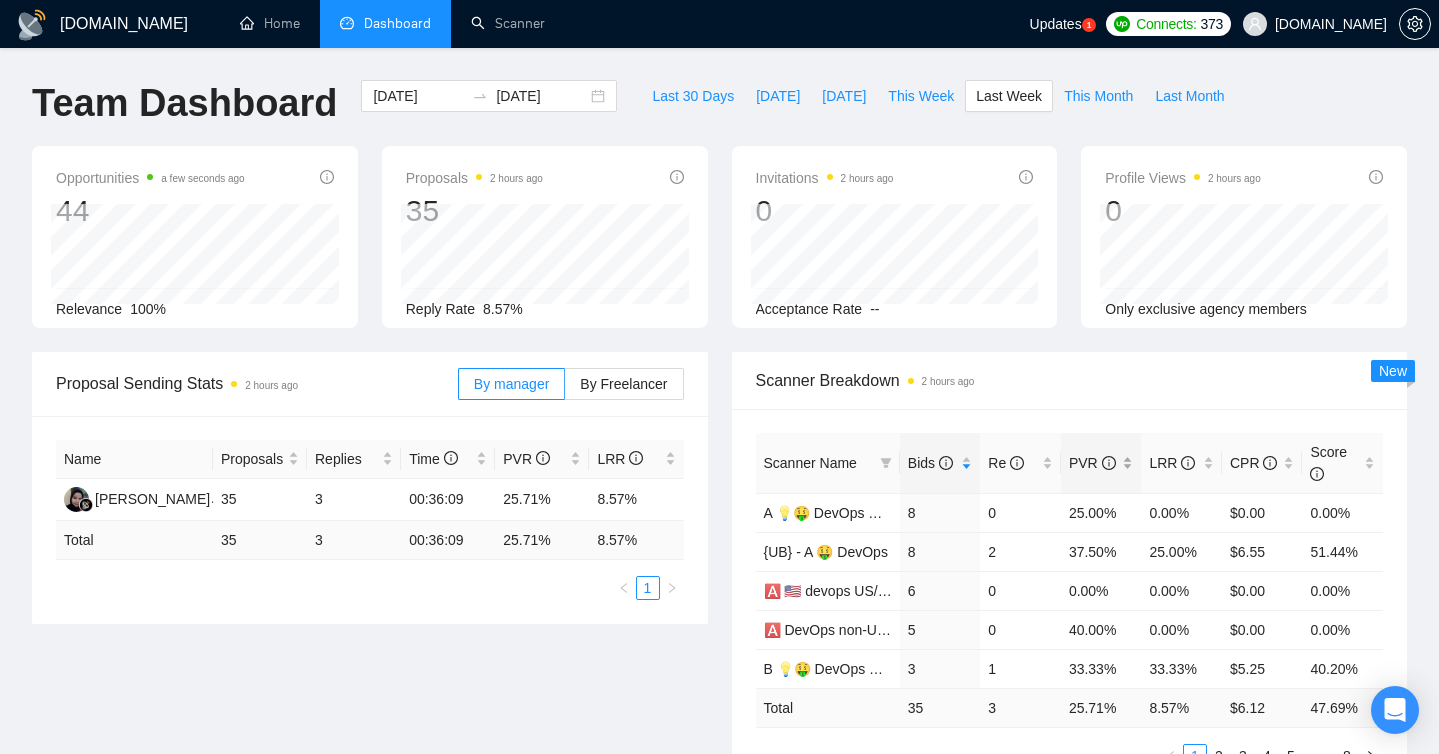 click on "PVR" at bounding box center [1092, 463] 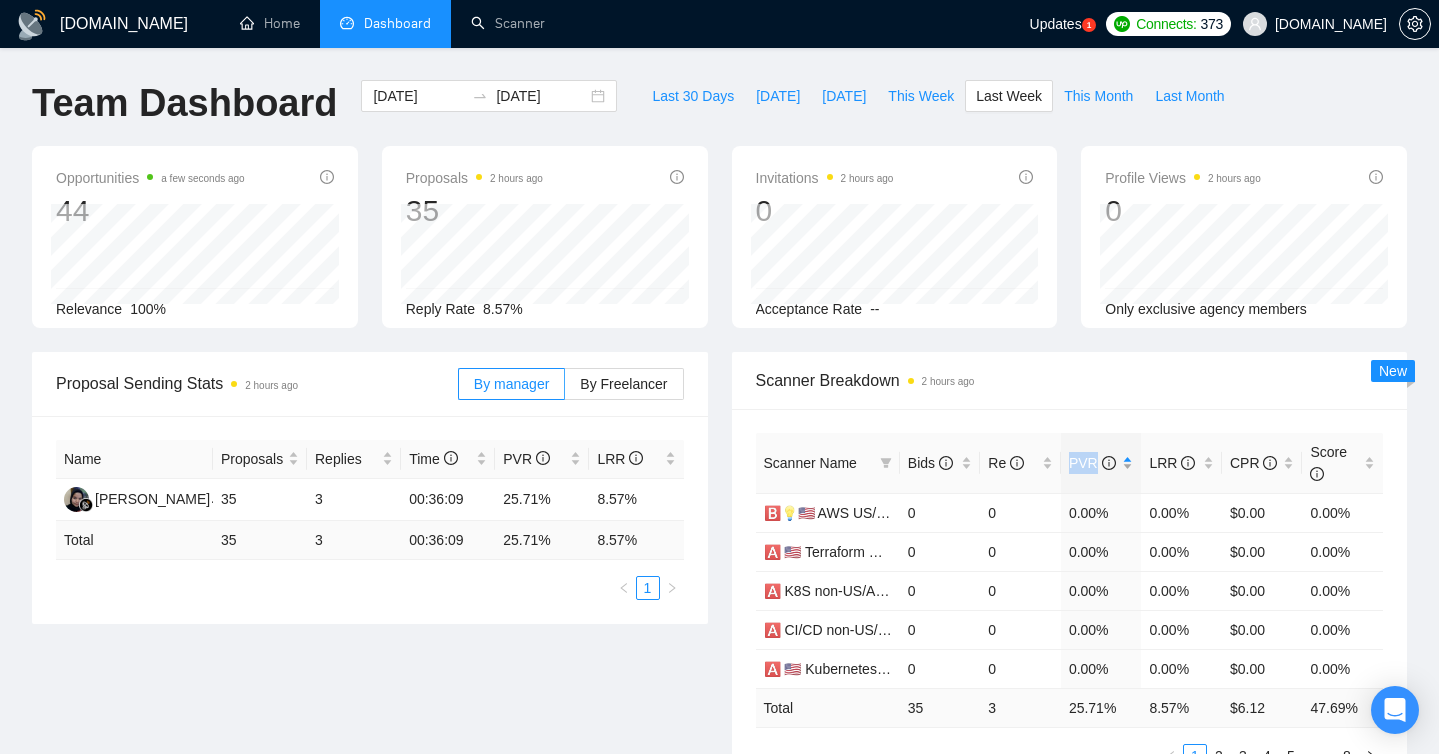 click on "PVR" at bounding box center (1092, 463) 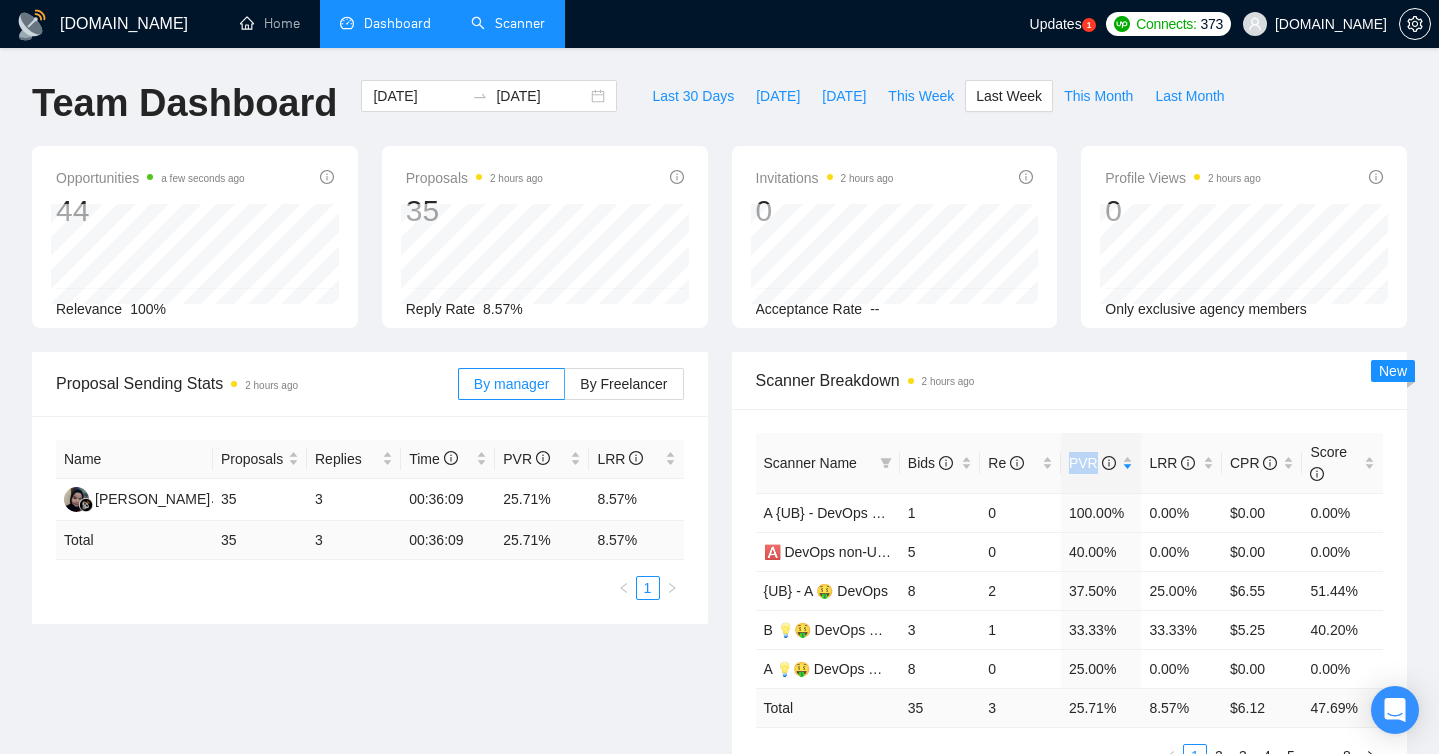 click on "Scanner" at bounding box center [508, 23] 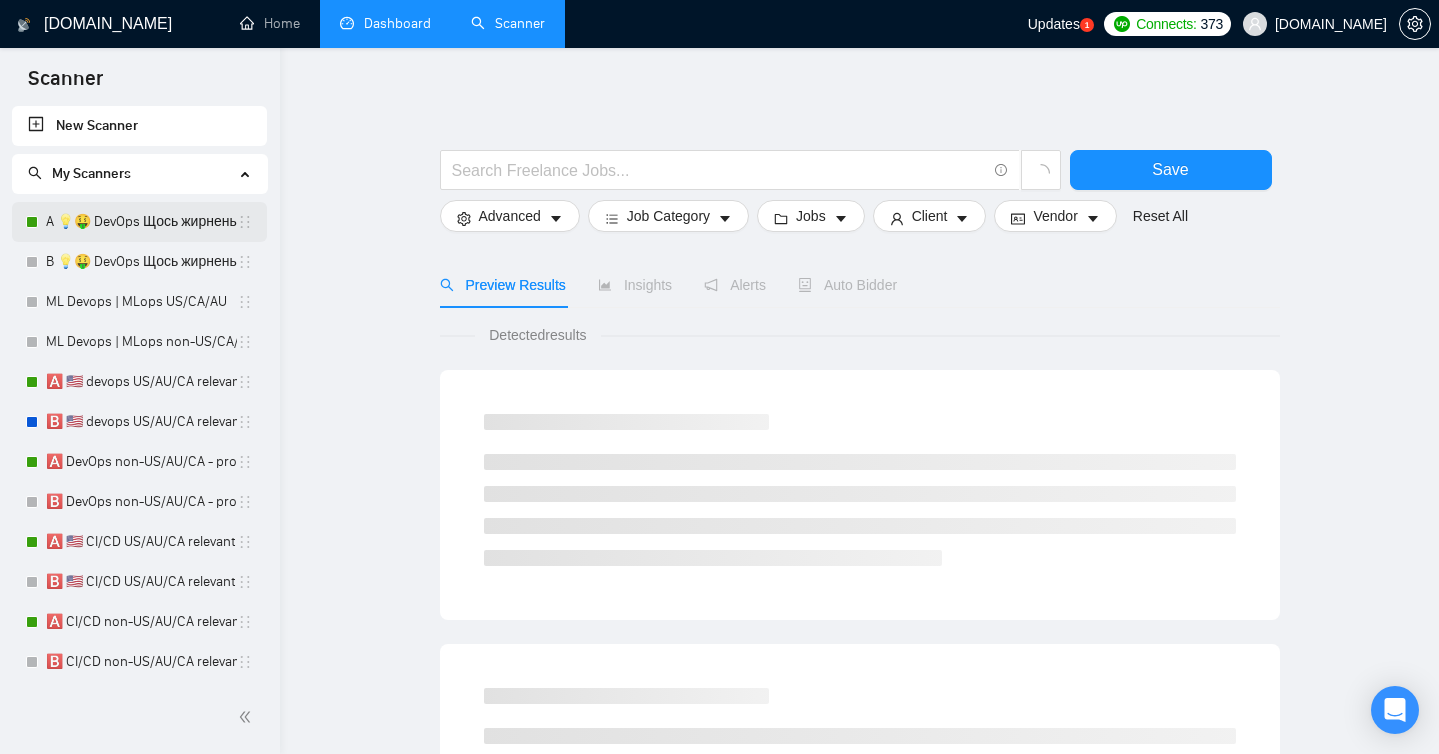 click on "A 💡🤑 DevOps Щось жирненьке - new cover letter + General + Sandor AI" at bounding box center (141, 222) 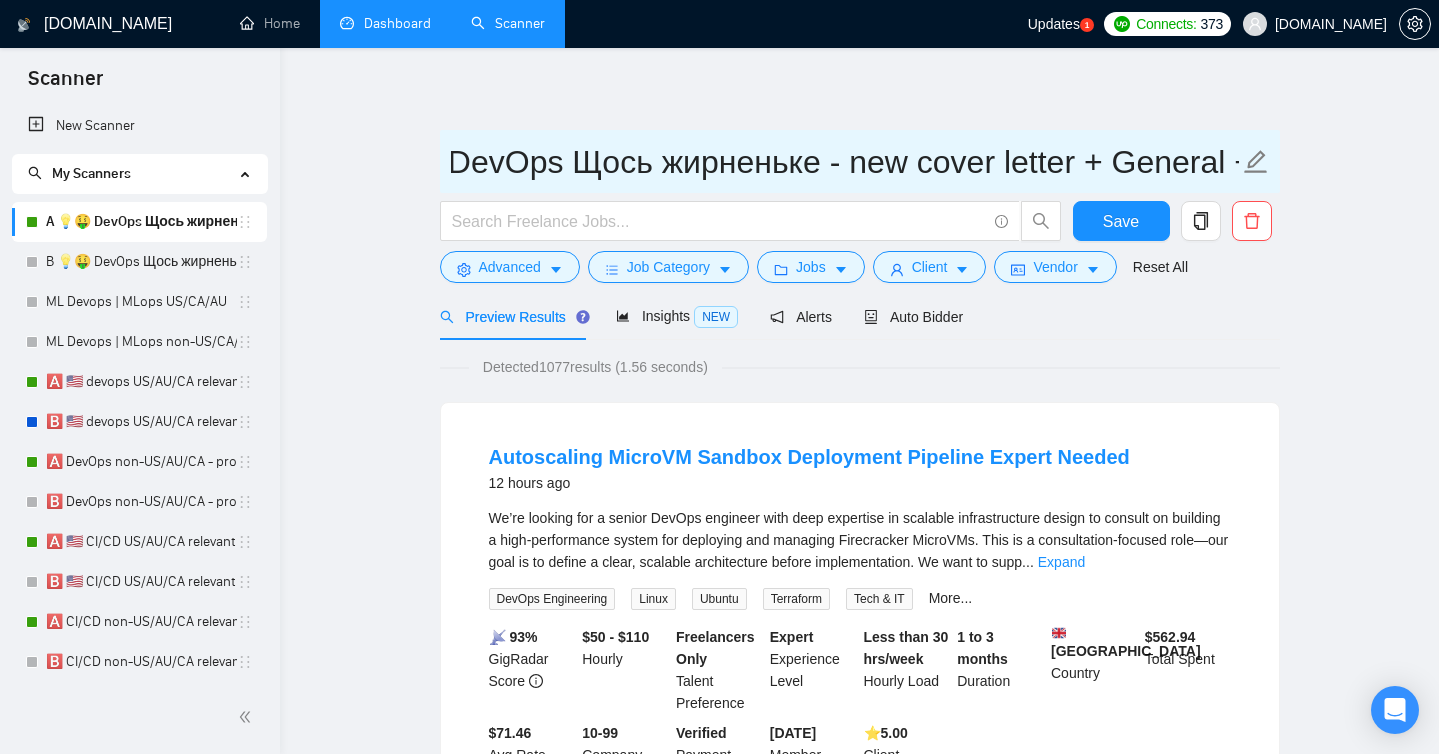 scroll, scrollTop: 0, scrollLeft: 256, axis: horizontal 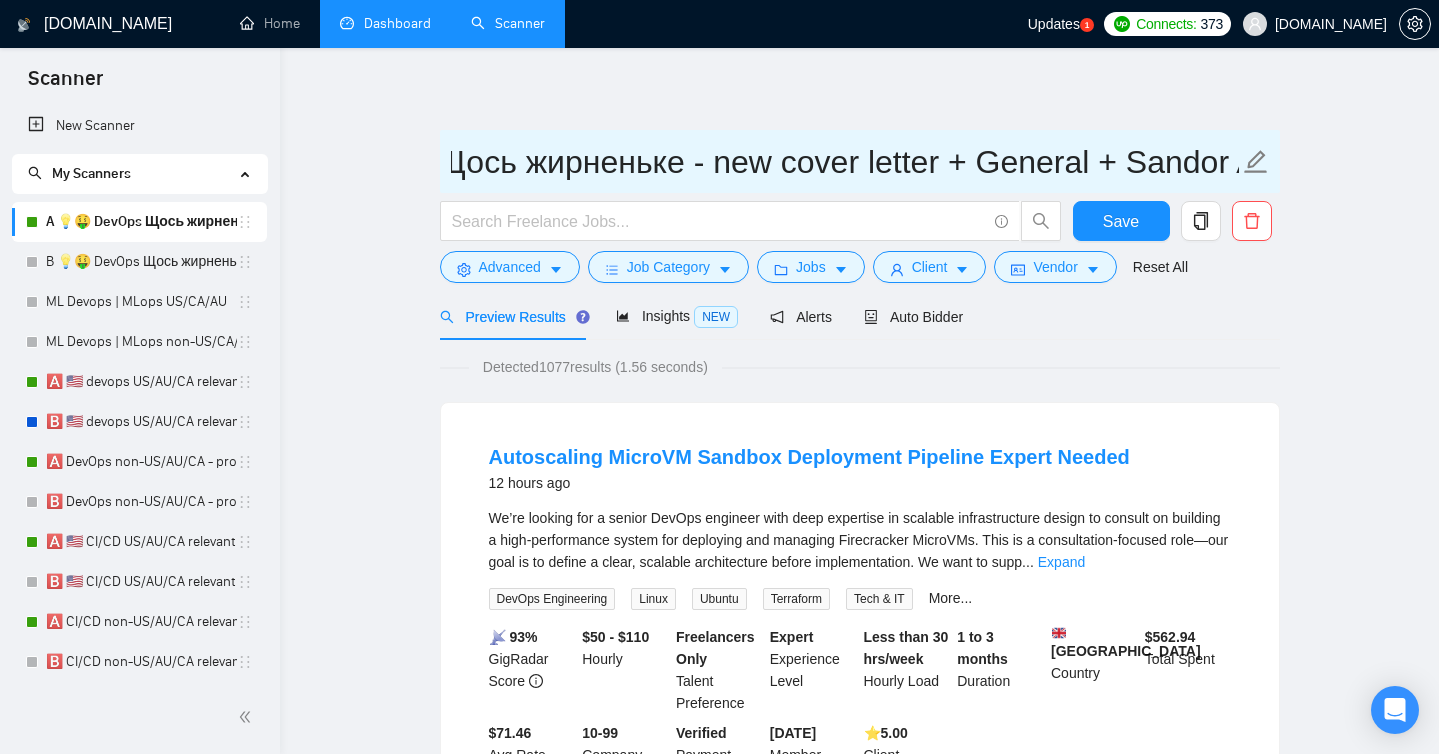 drag, startPoint x: 954, startPoint y: 157, endPoint x: 1266, endPoint y: 174, distance: 312.4628 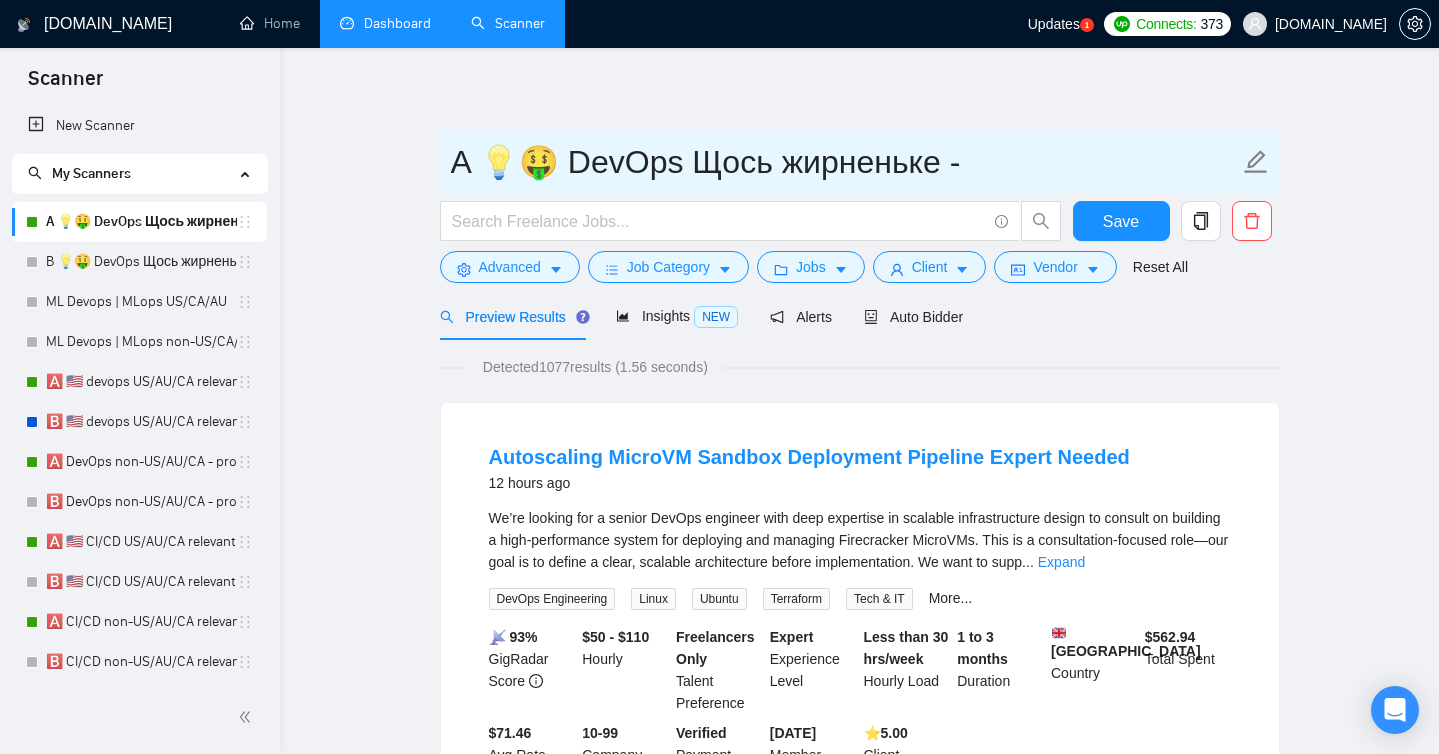 scroll, scrollTop: 0, scrollLeft: 0, axis: both 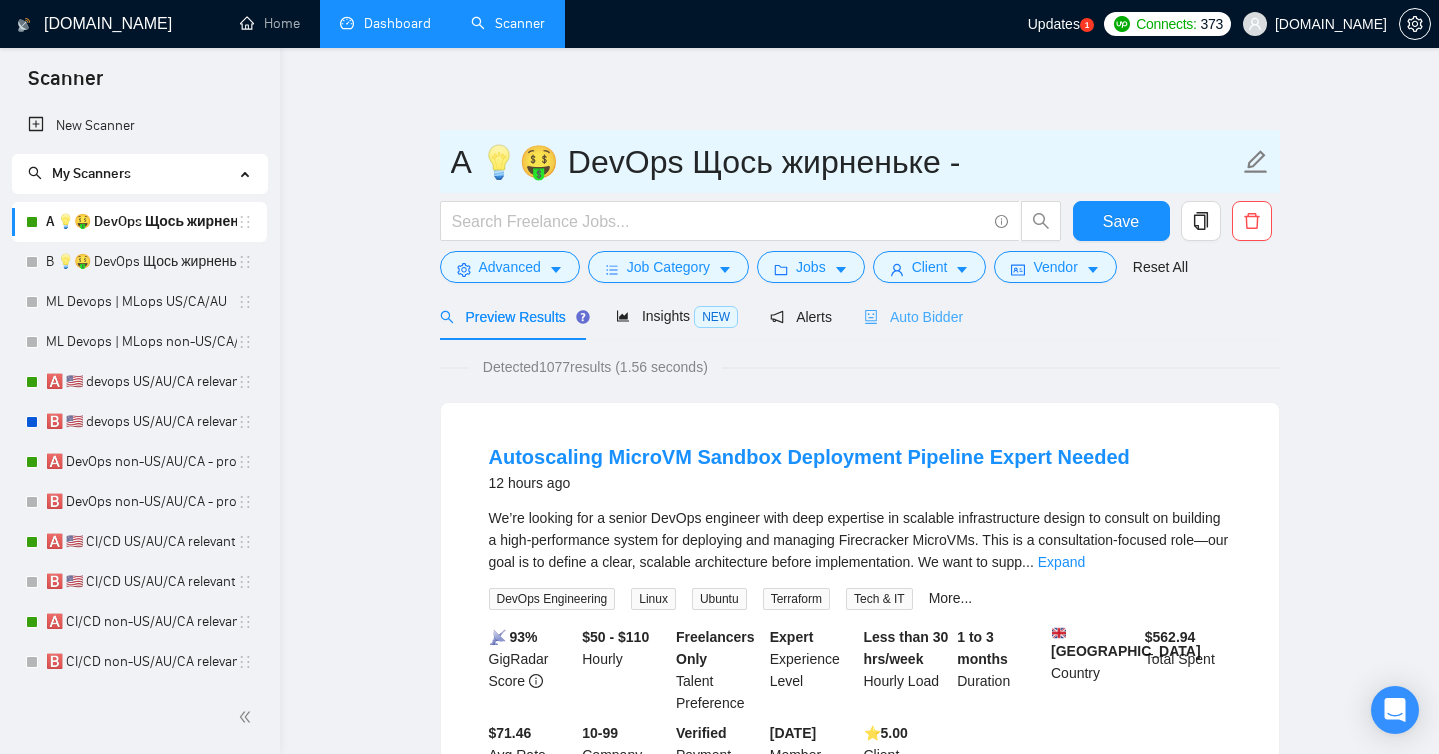 type on "A 💡🤑 DevOps Щось жирненьке -" 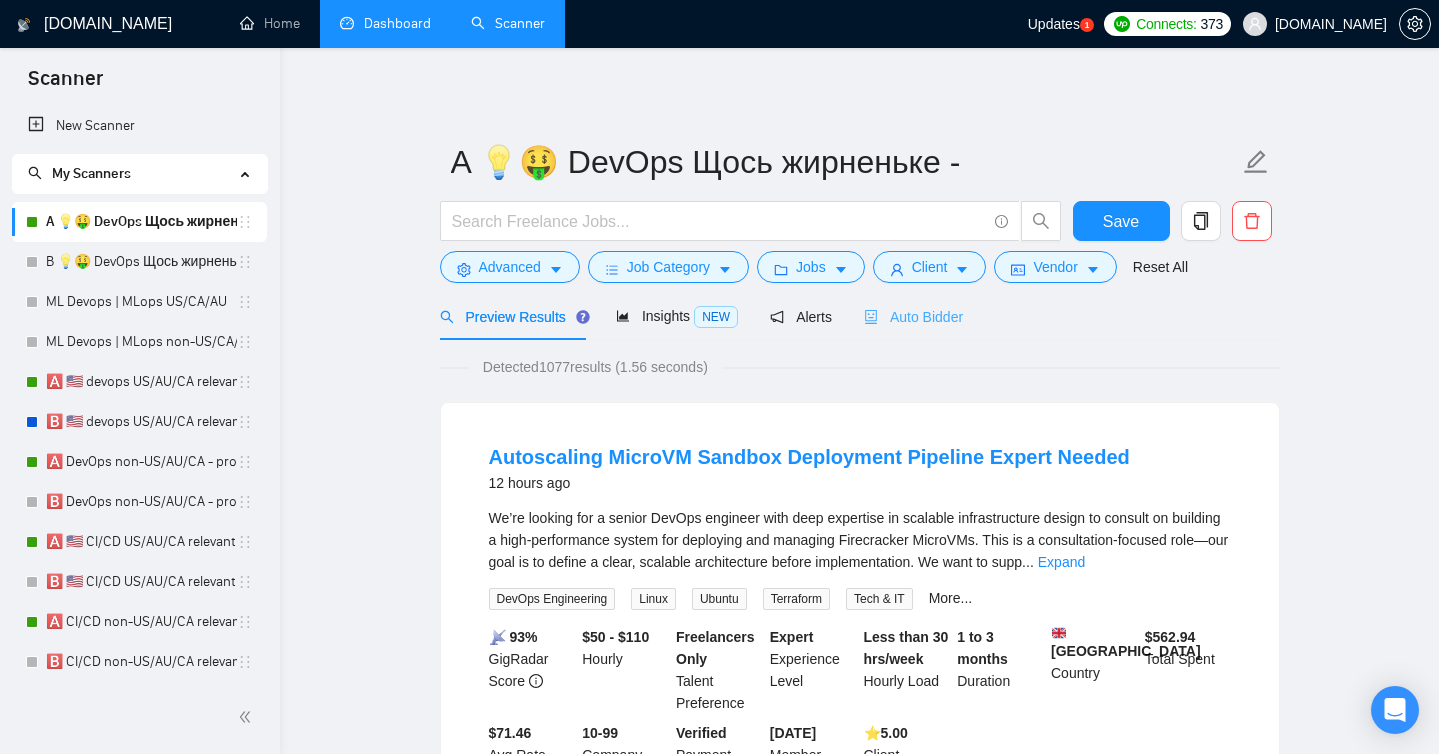 click on "Auto Bidder" at bounding box center (913, 316) 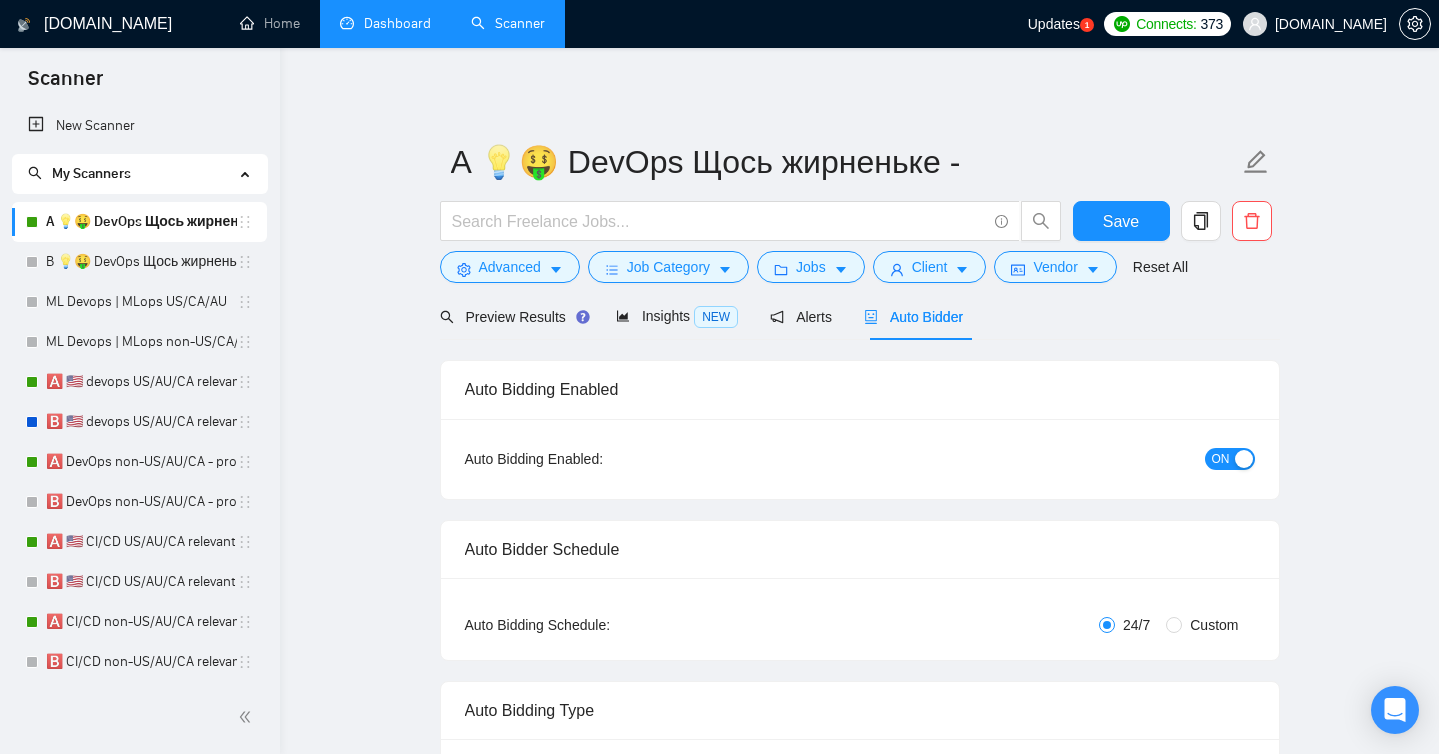 checkbox on "true" 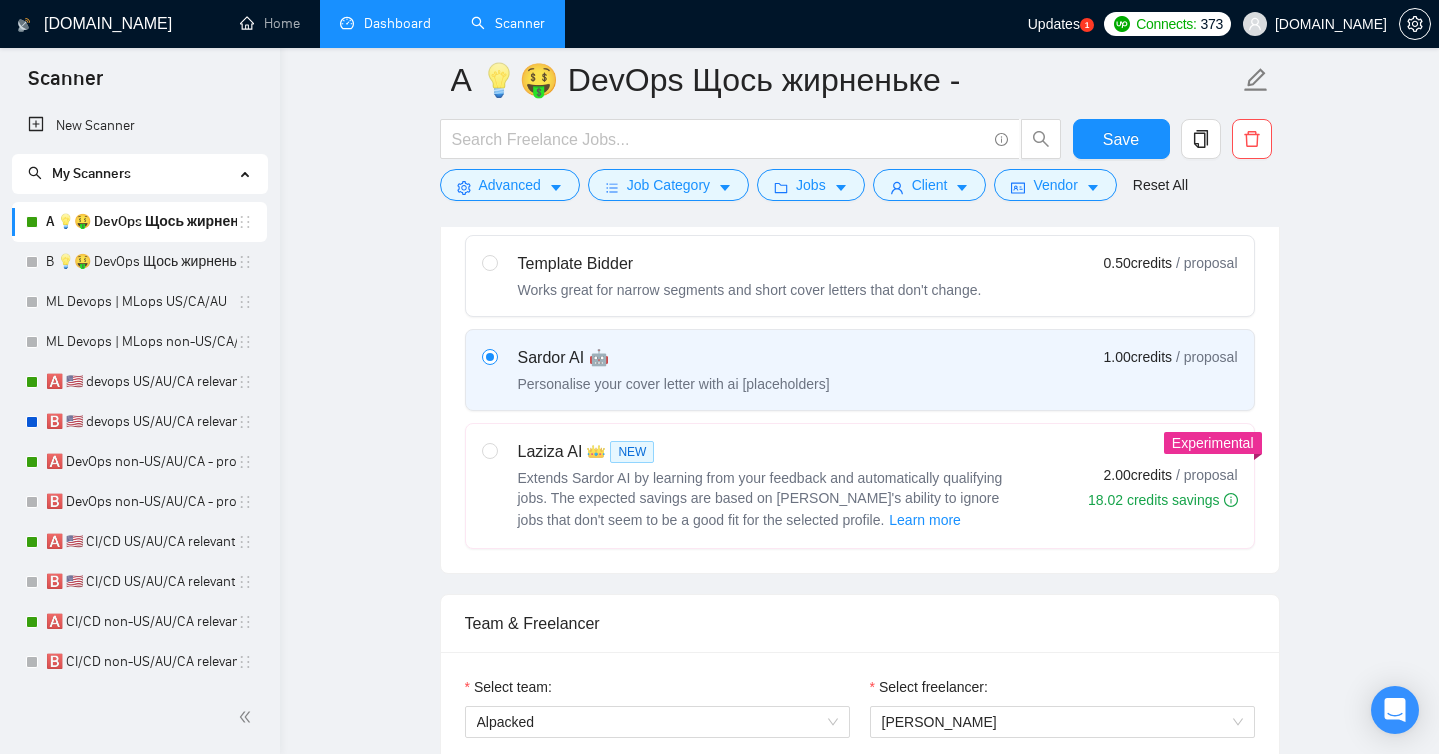 scroll, scrollTop: 210, scrollLeft: 0, axis: vertical 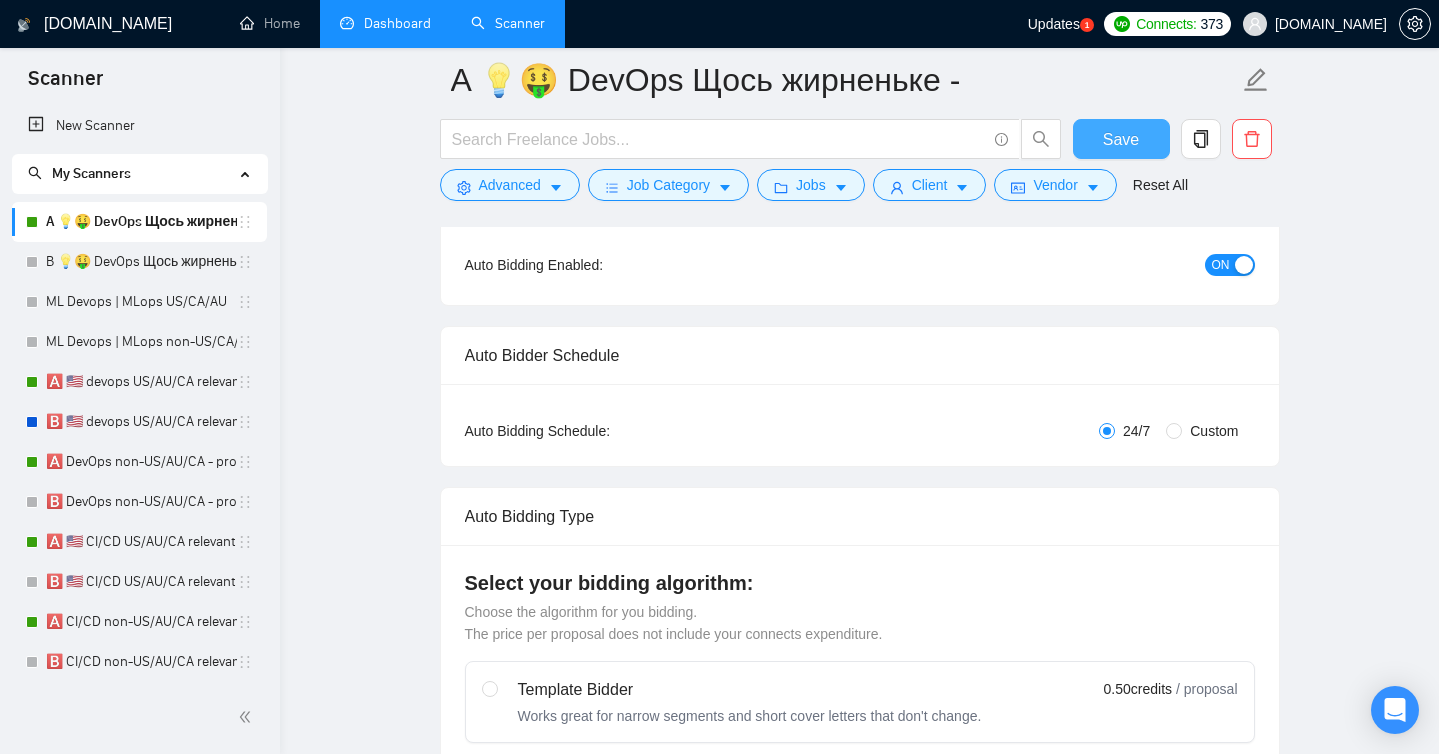 click on "Save" at bounding box center (1121, 139) 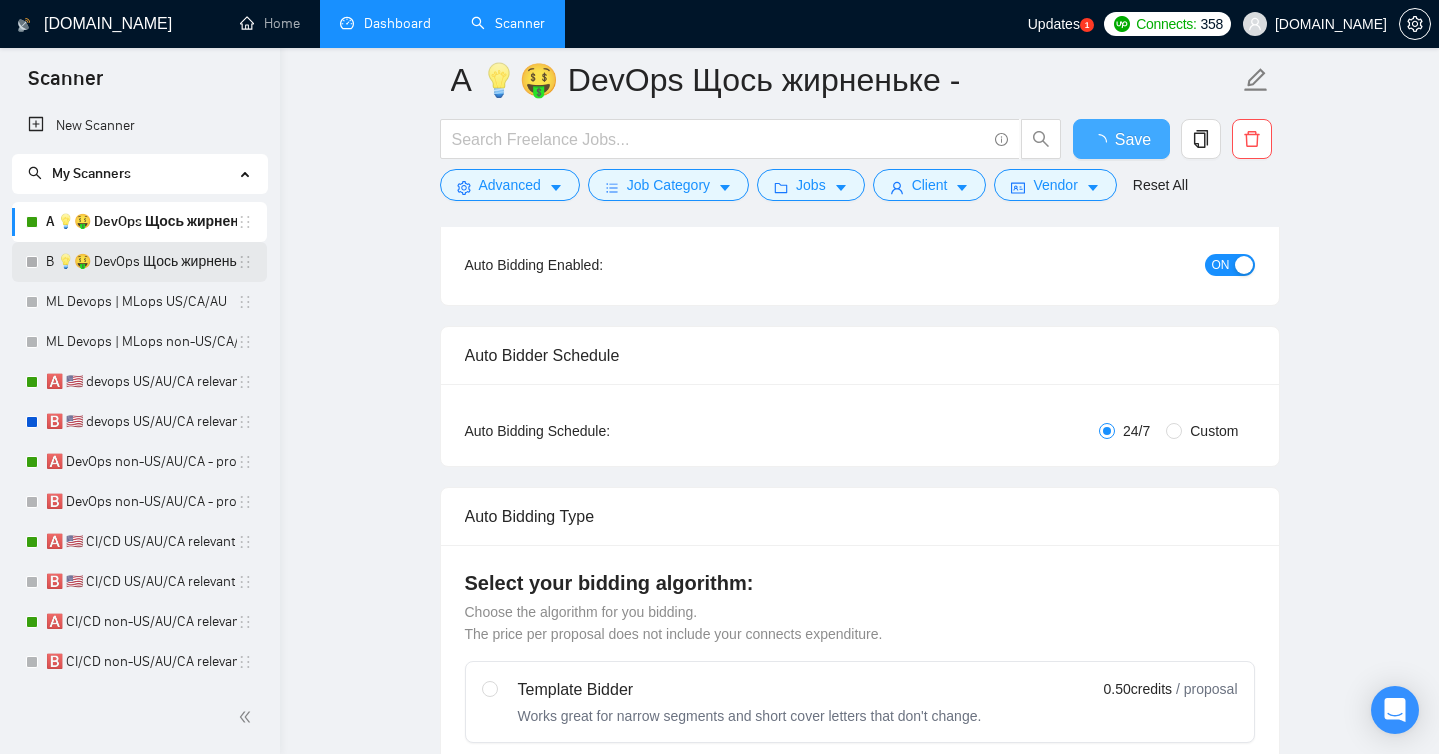 type 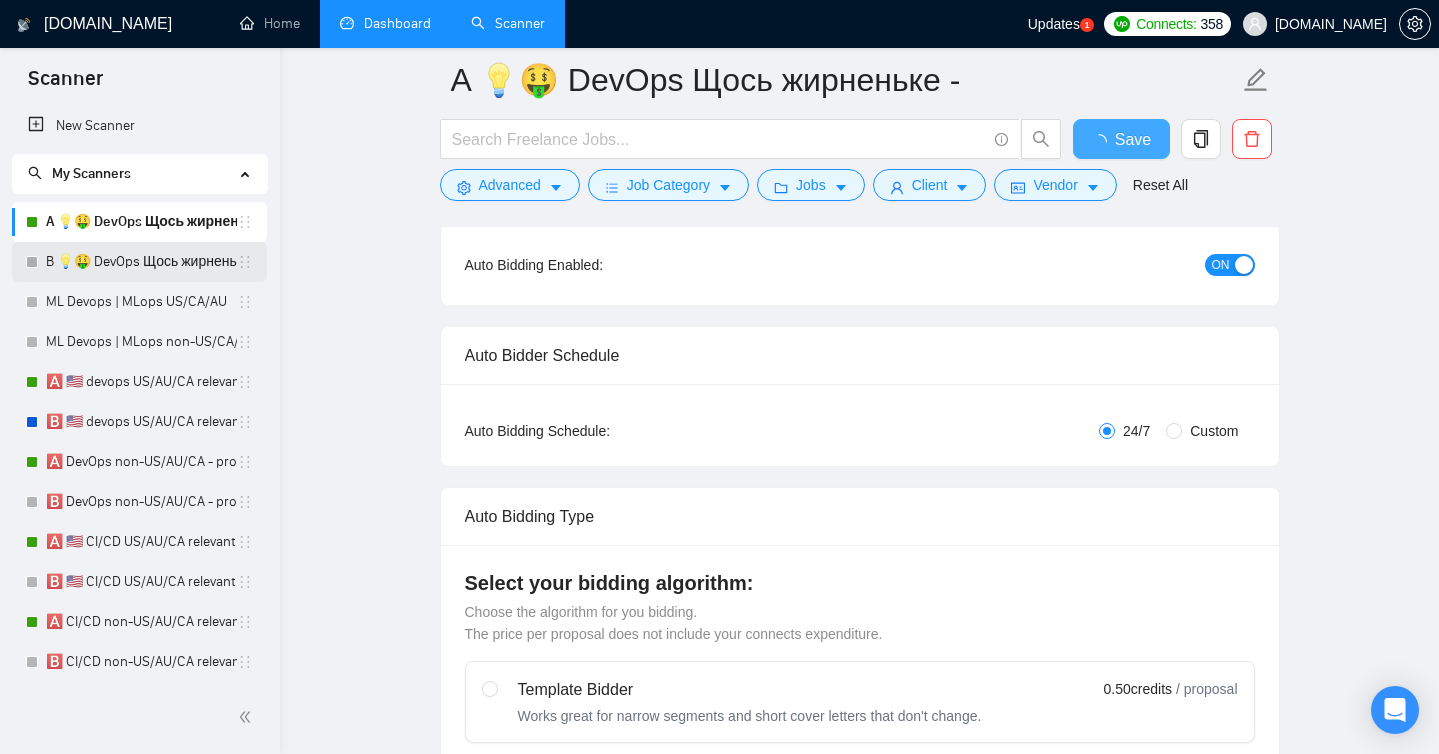 checkbox on "true" 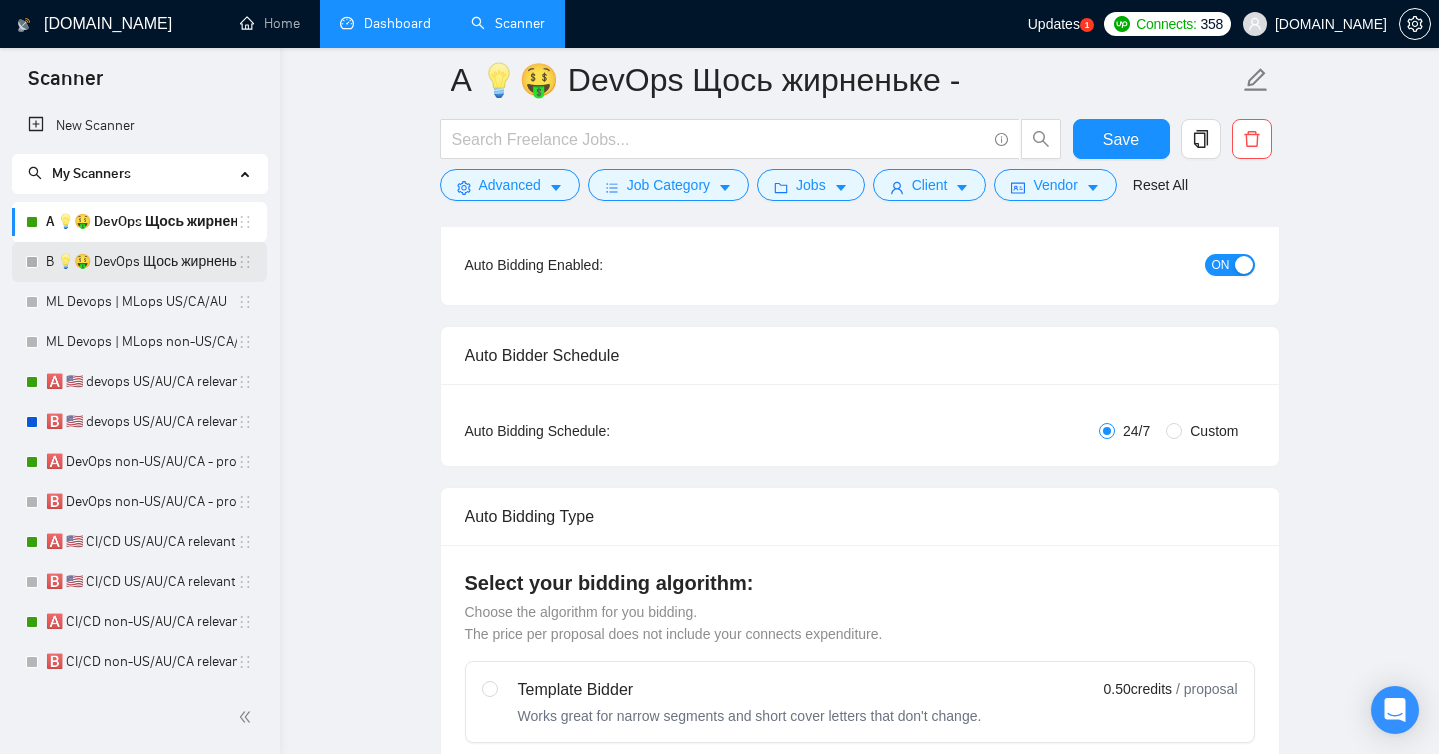 click on "B 💡🤑 DevOps Щось жирненьке - new cover letter + Laziza + General Profile" at bounding box center (141, 262) 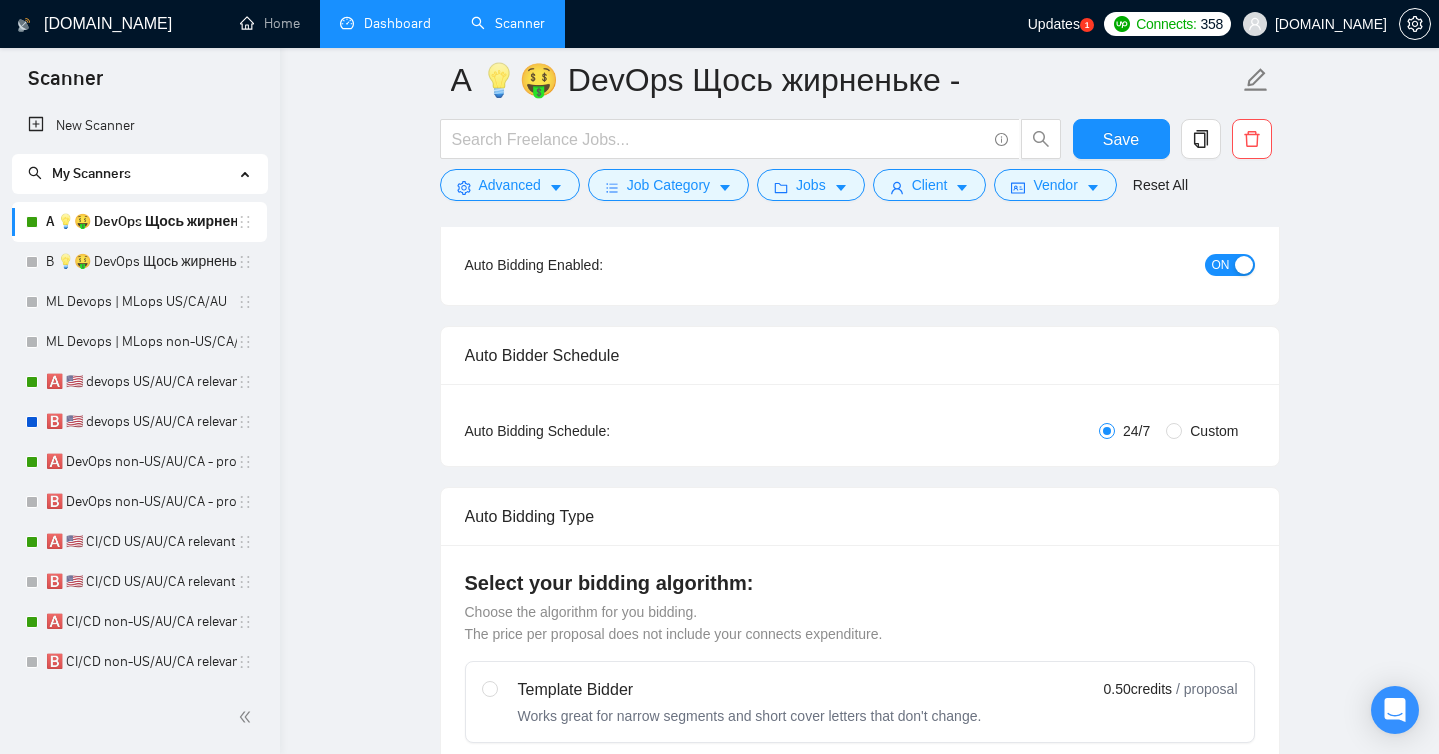 scroll, scrollTop: 0, scrollLeft: 0, axis: both 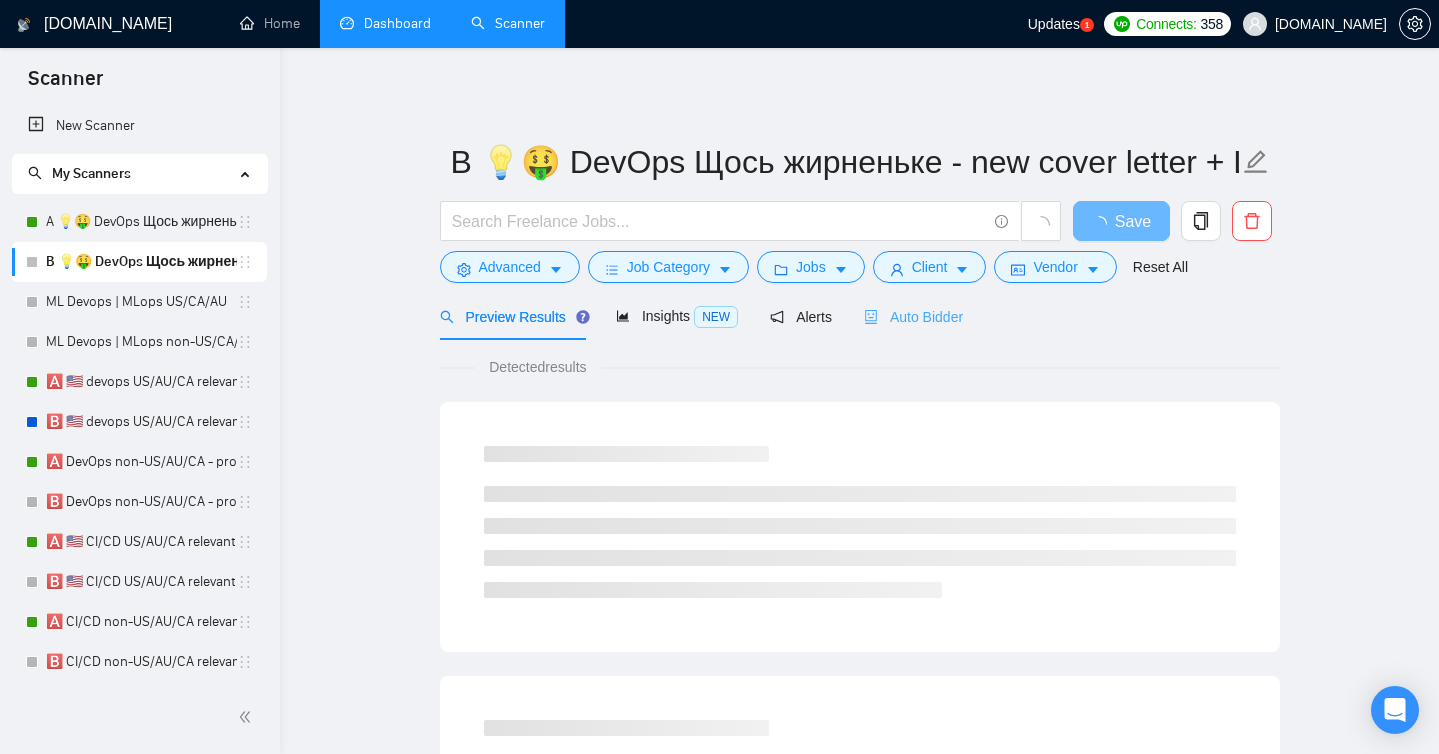 click on "Auto Bidder" at bounding box center (913, 316) 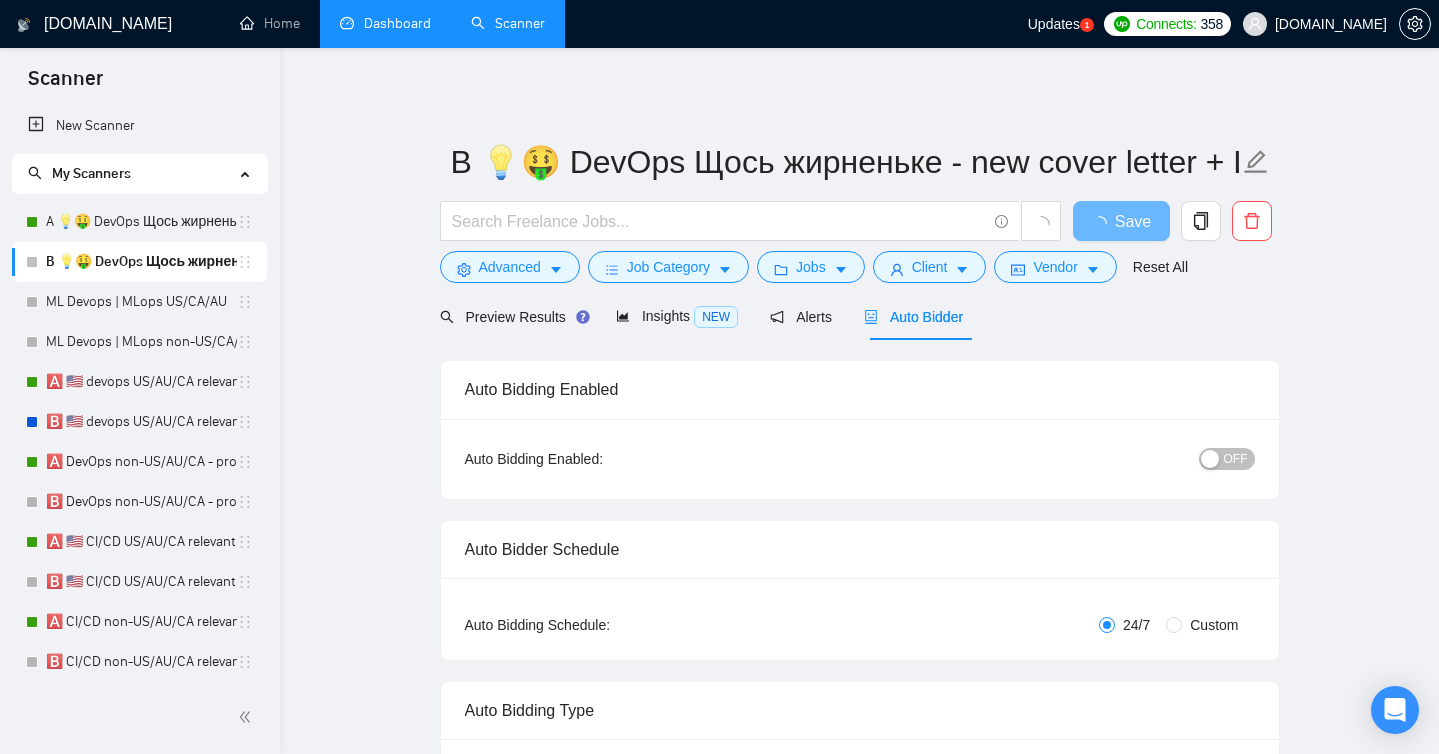 type 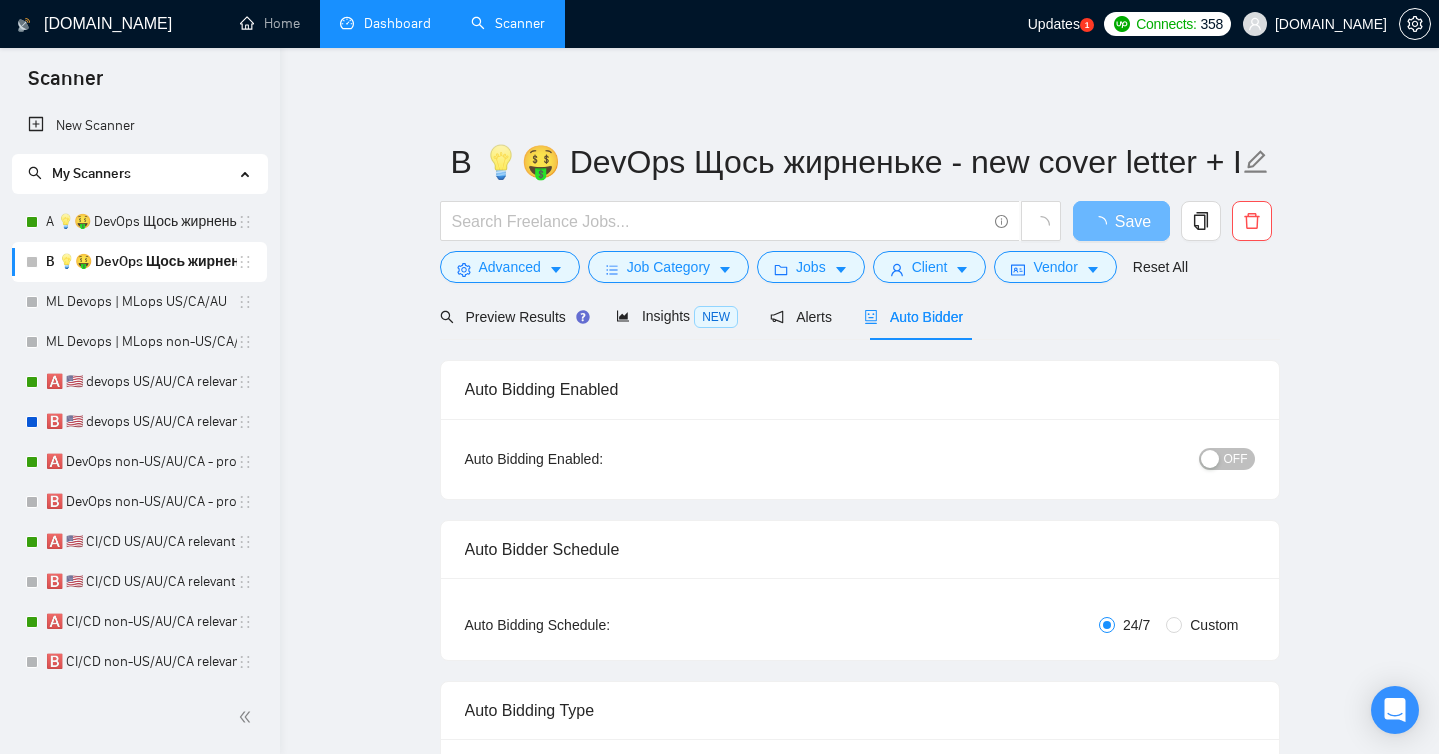 radio on "false" 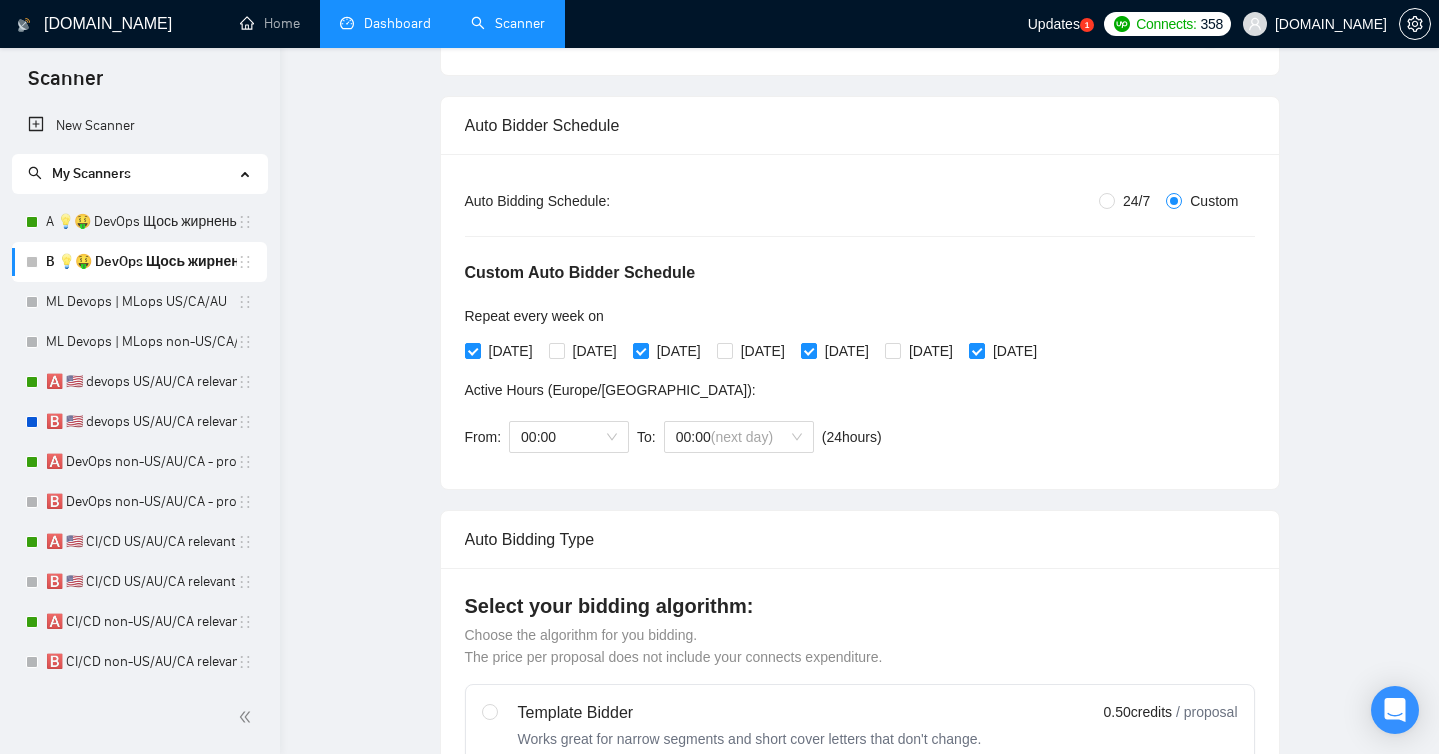 scroll, scrollTop: 0, scrollLeft: 0, axis: both 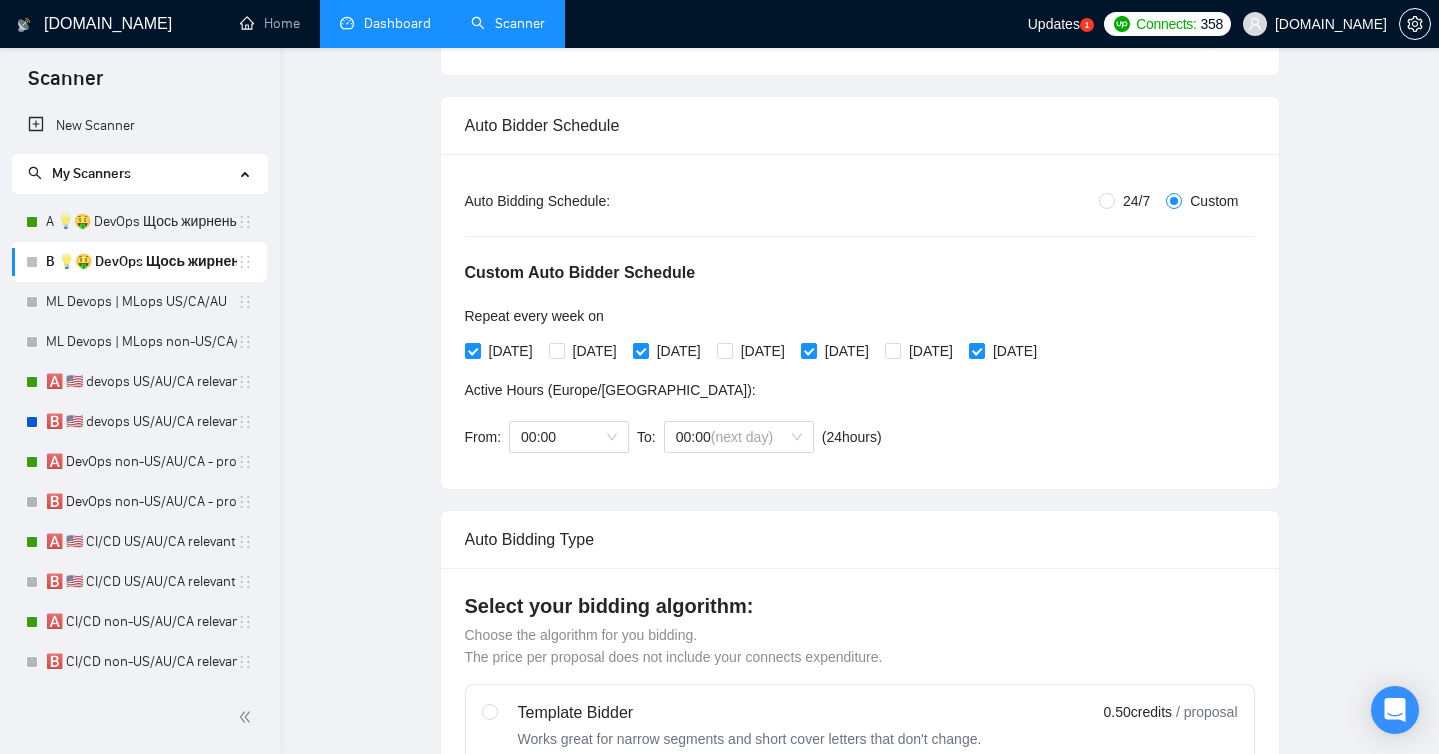 type 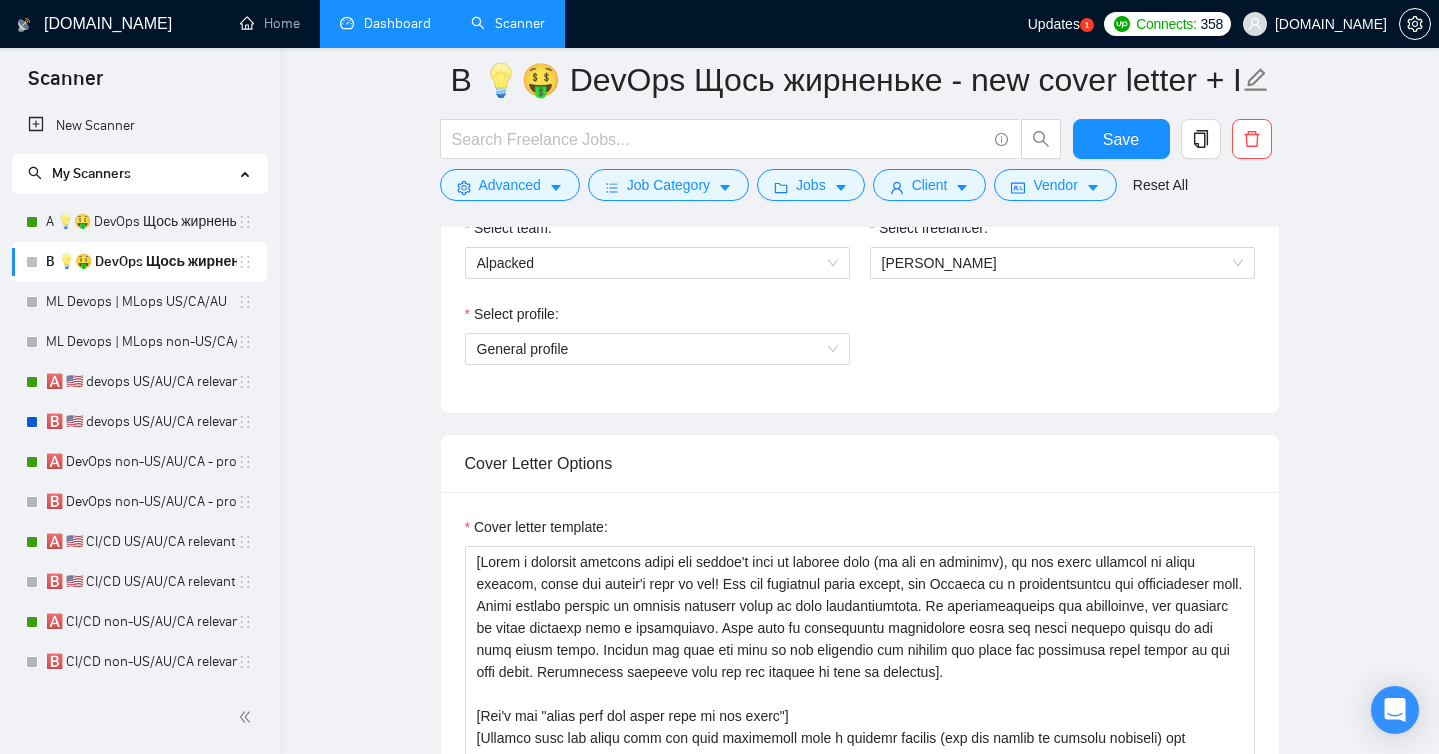 scroll, scrollTop: 1599, scrollLeft: 0, axis: vertical 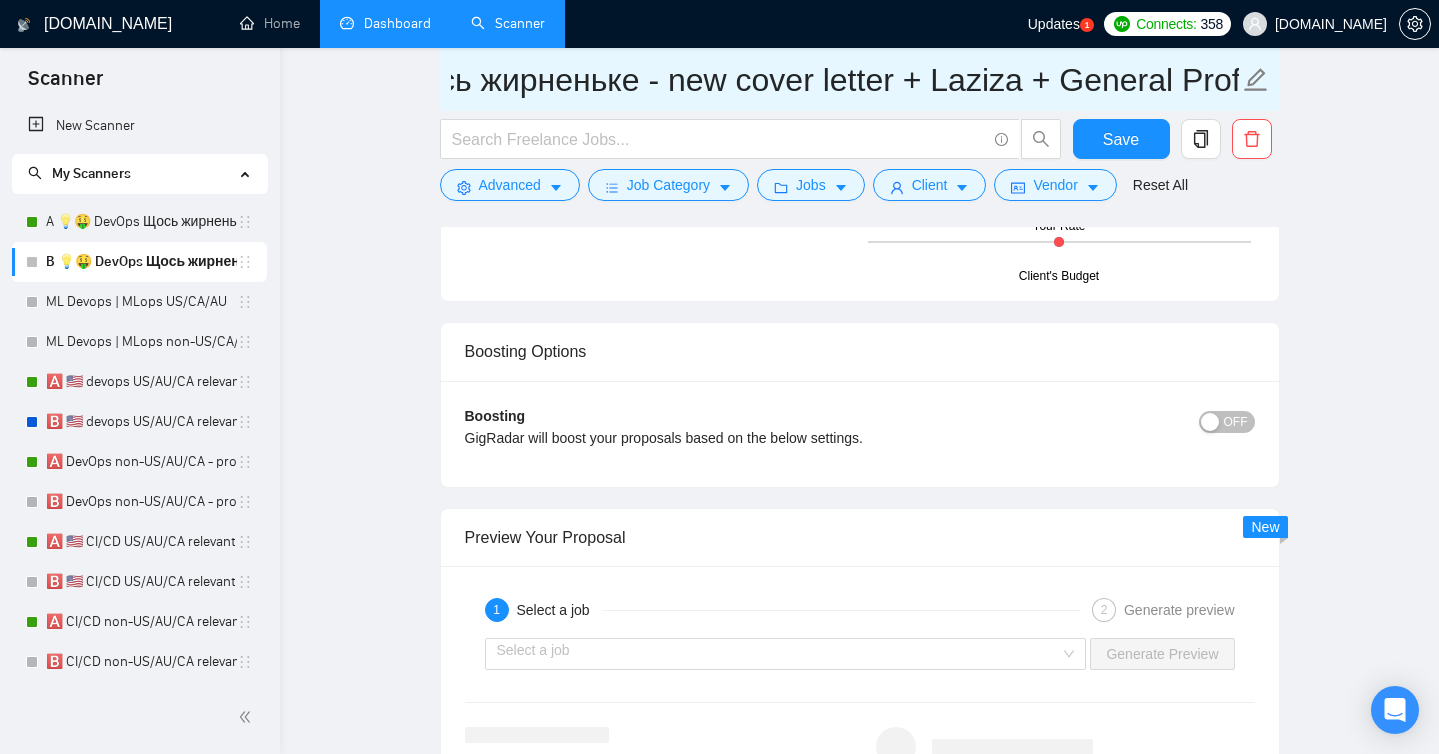 drag, startPoint x: 953, startPoint y: 84, endPoint x: 1367, endPoint y: 98, distance: 414.23663 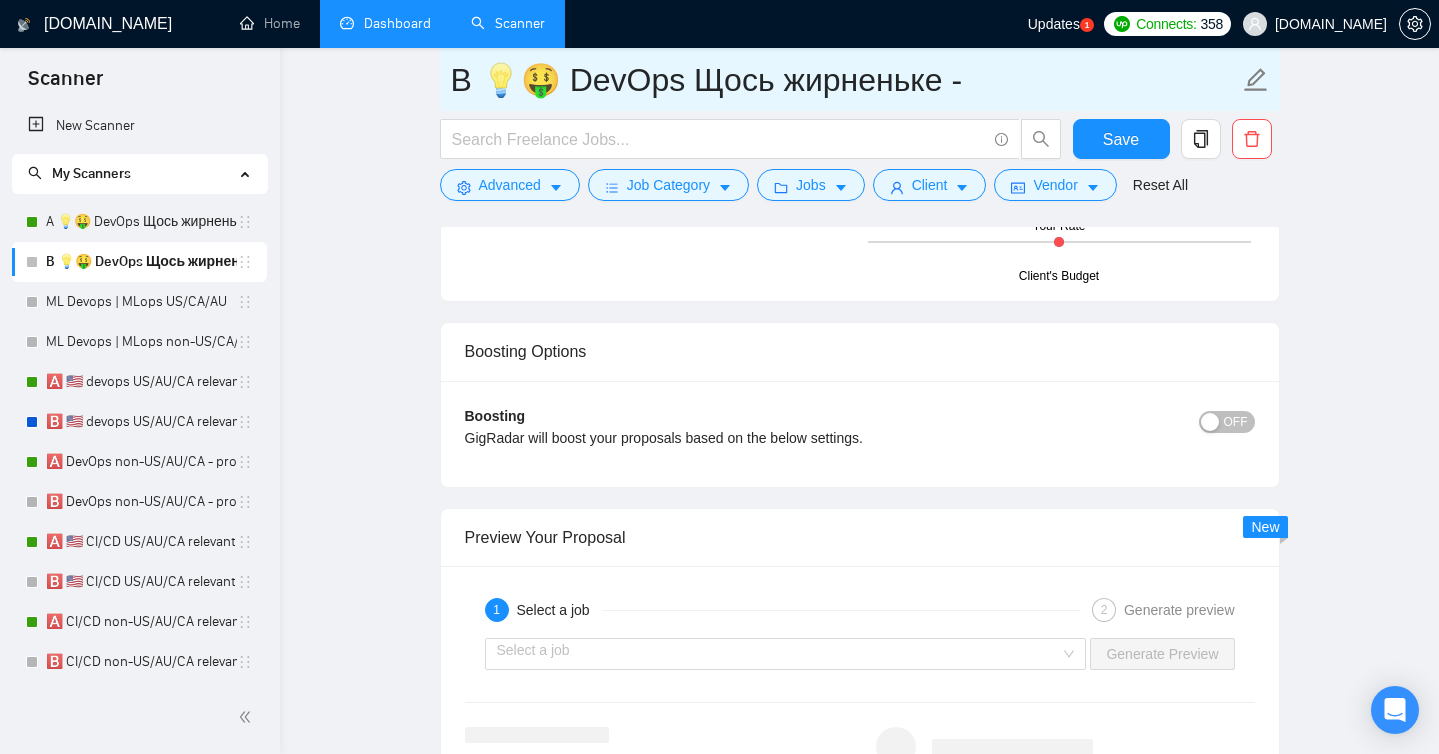 scroll, scrollTop: 0, scrollLeft: 0, axis: both 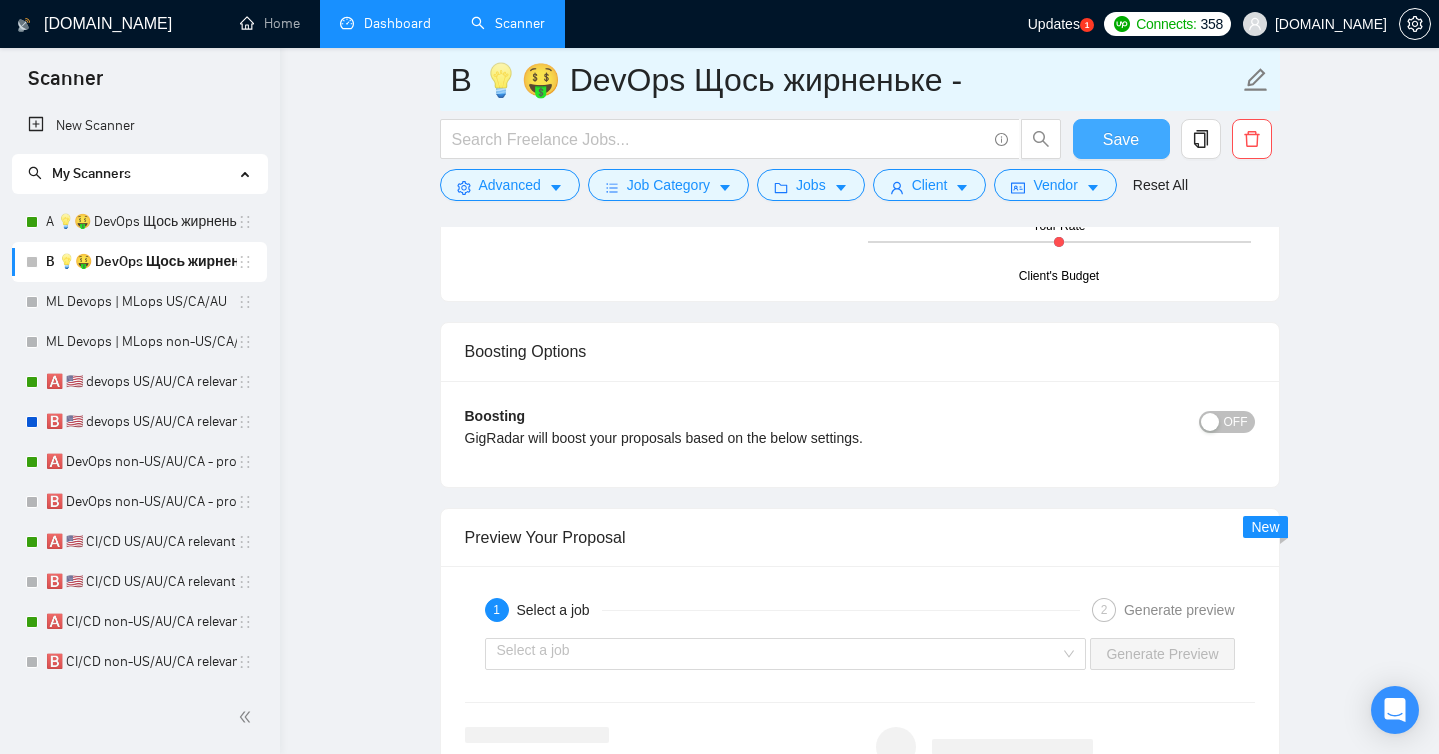 type on "B 💡🤑 DevOps Щось жирненьке -" 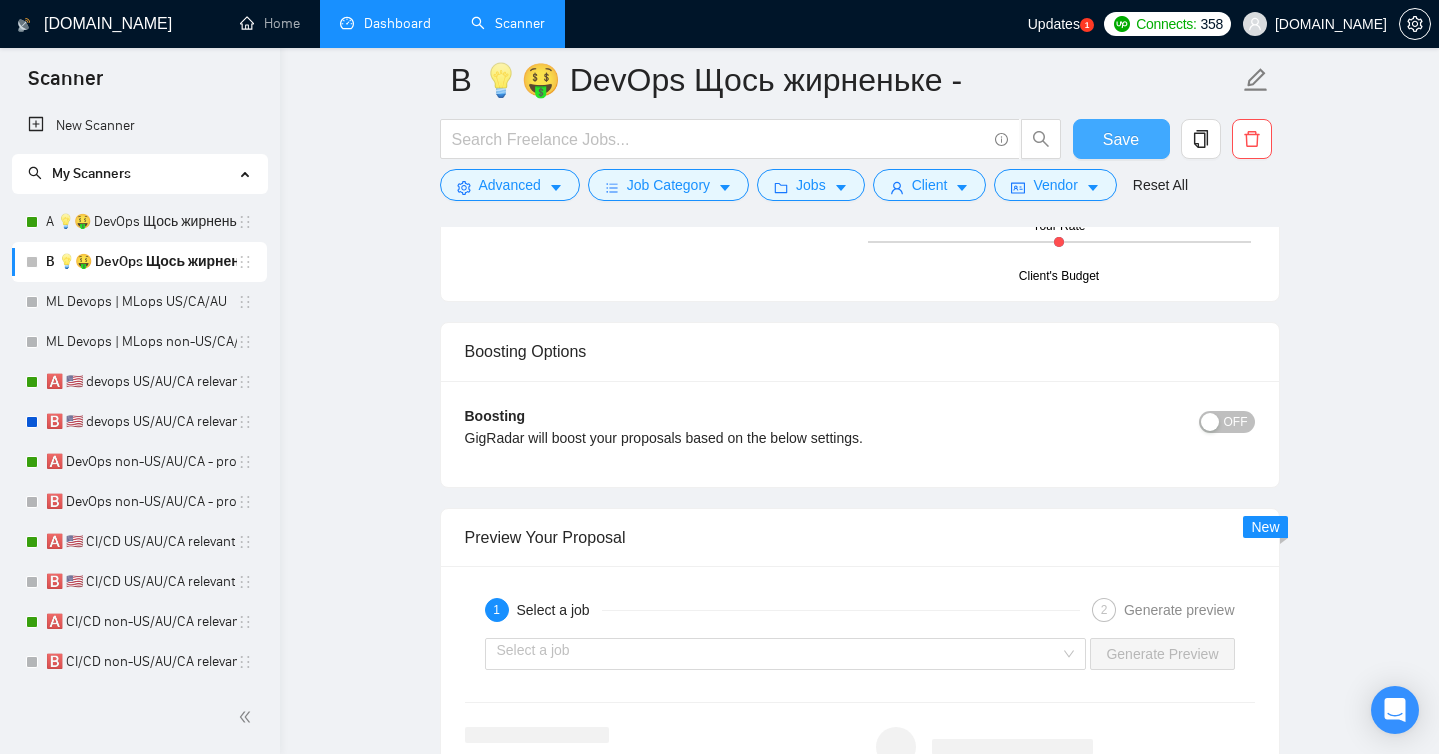click on "Save" at bounding box center (1121, 139) 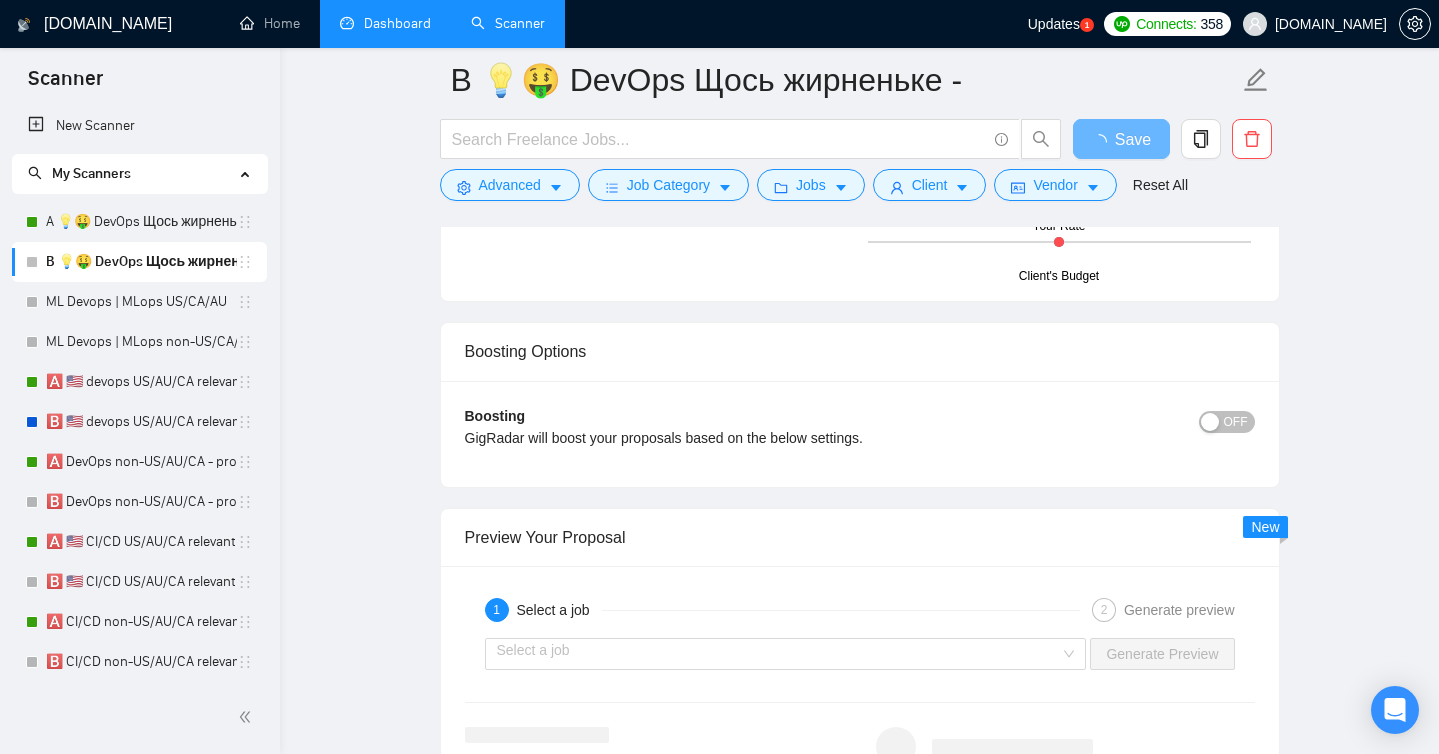 type 